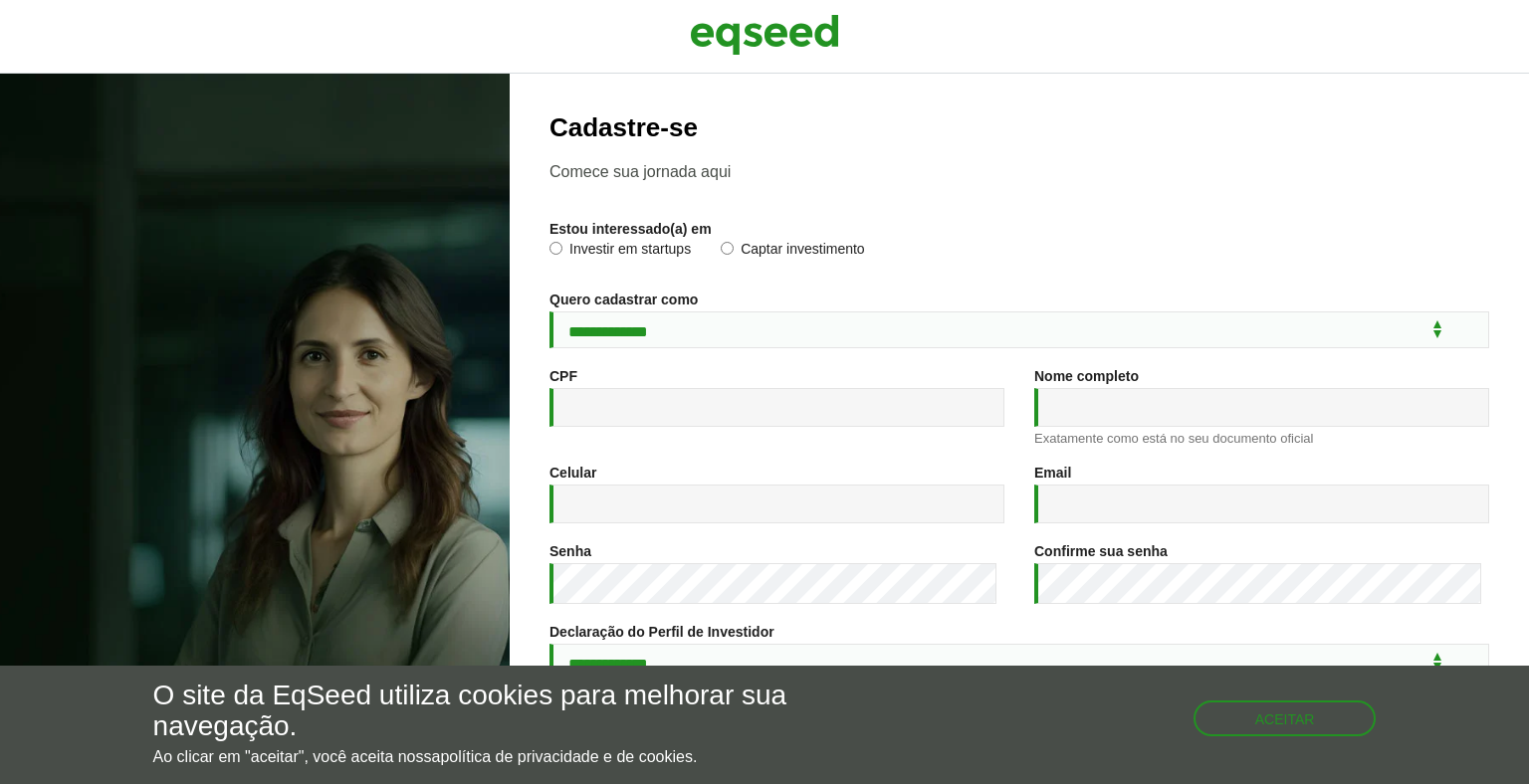 scroll, scrollTop: 0, scrollLeft: 0, axis: both 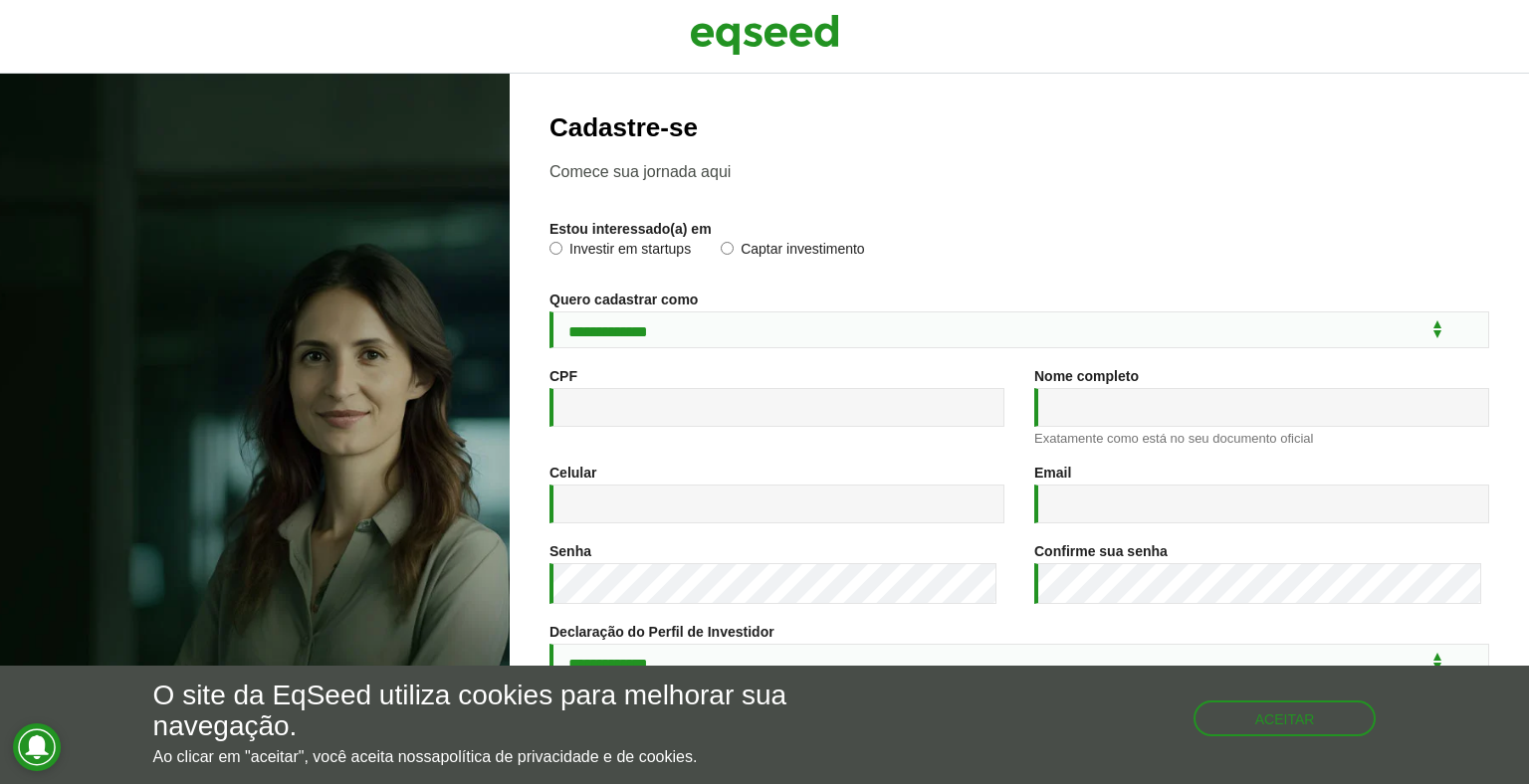 click on "Investir em startups" at bounding box center (620, 252) 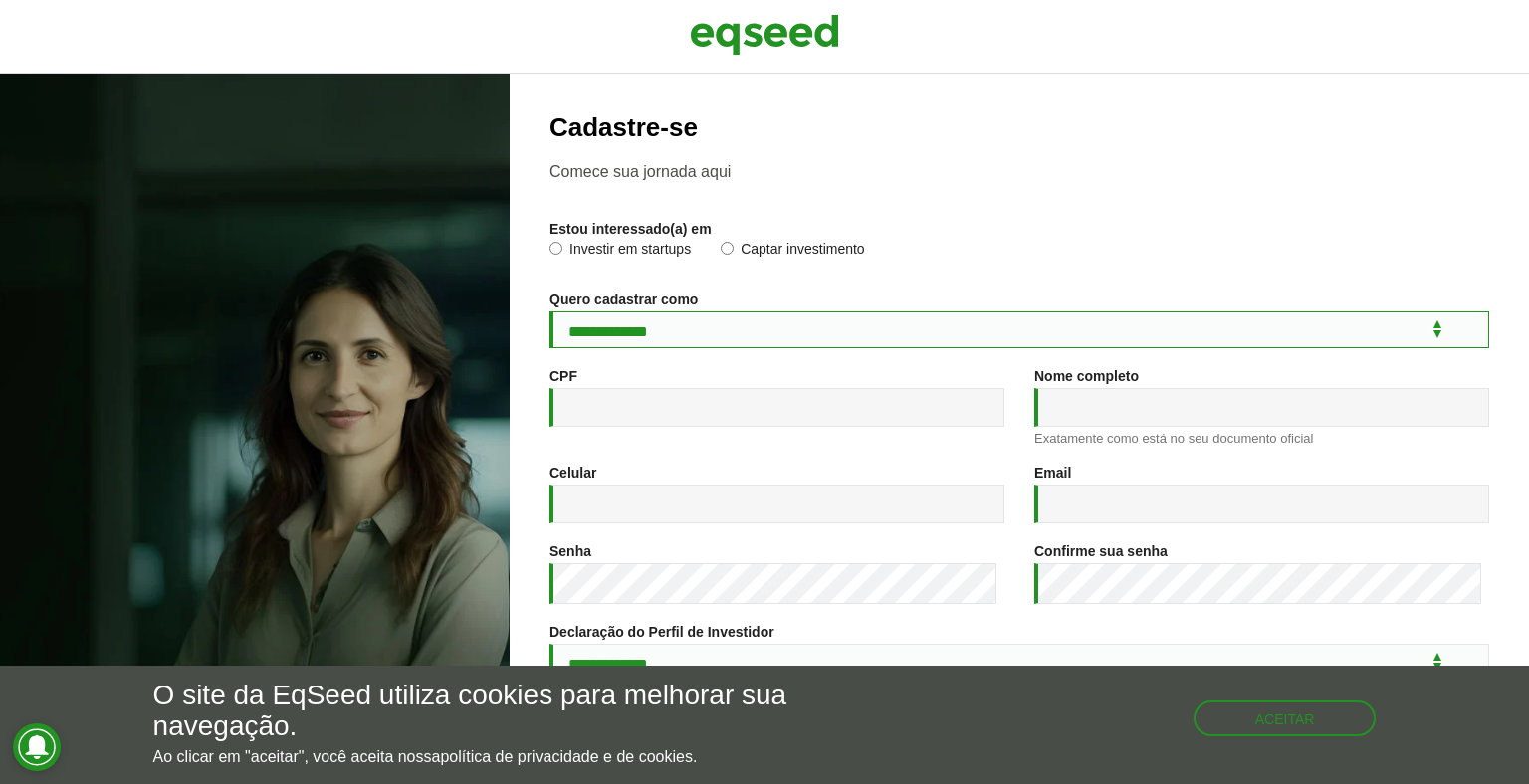 click on "**********" at bounding box center [1019, 329] 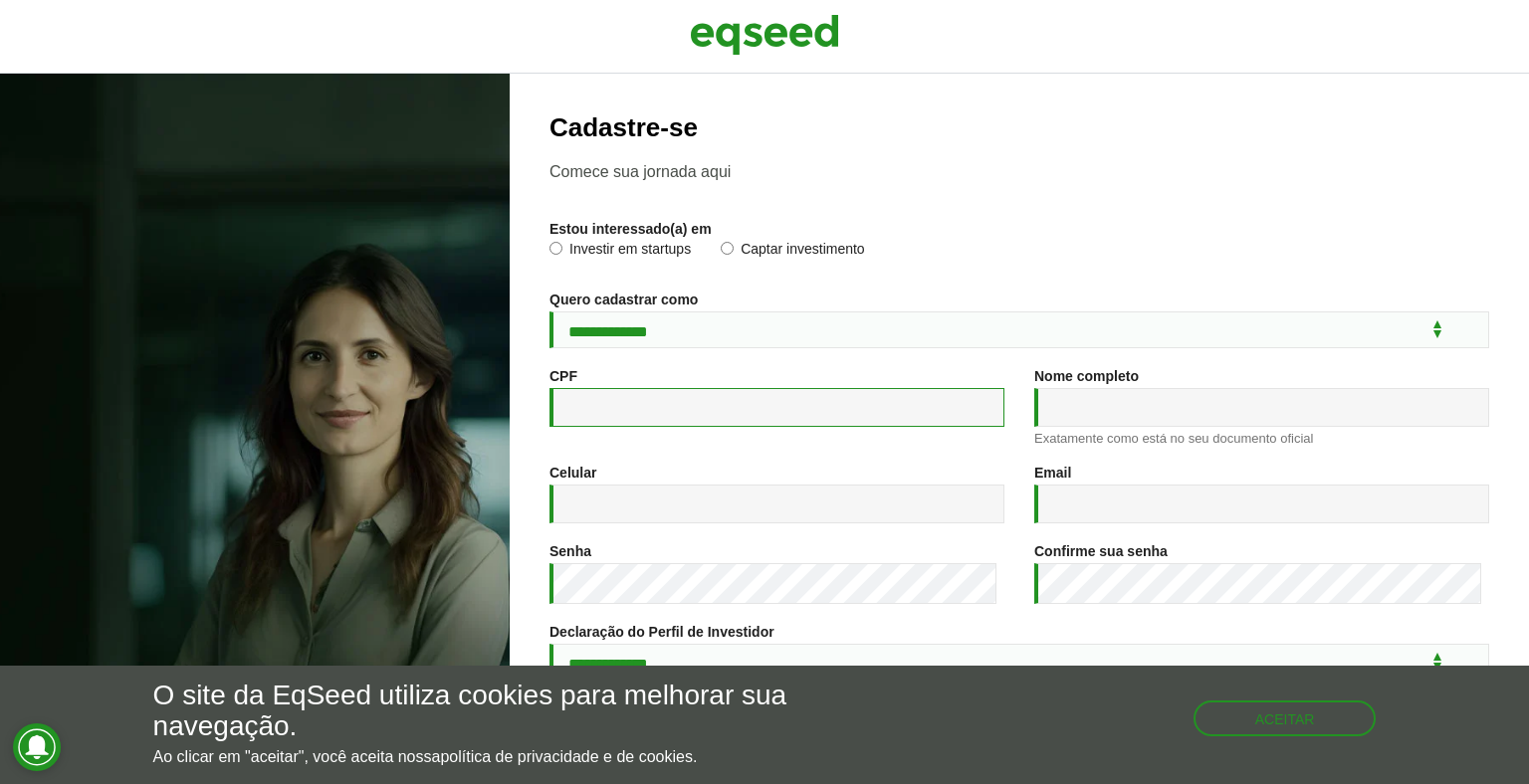 click on "CPF  *" at bounding box center (776, 407) 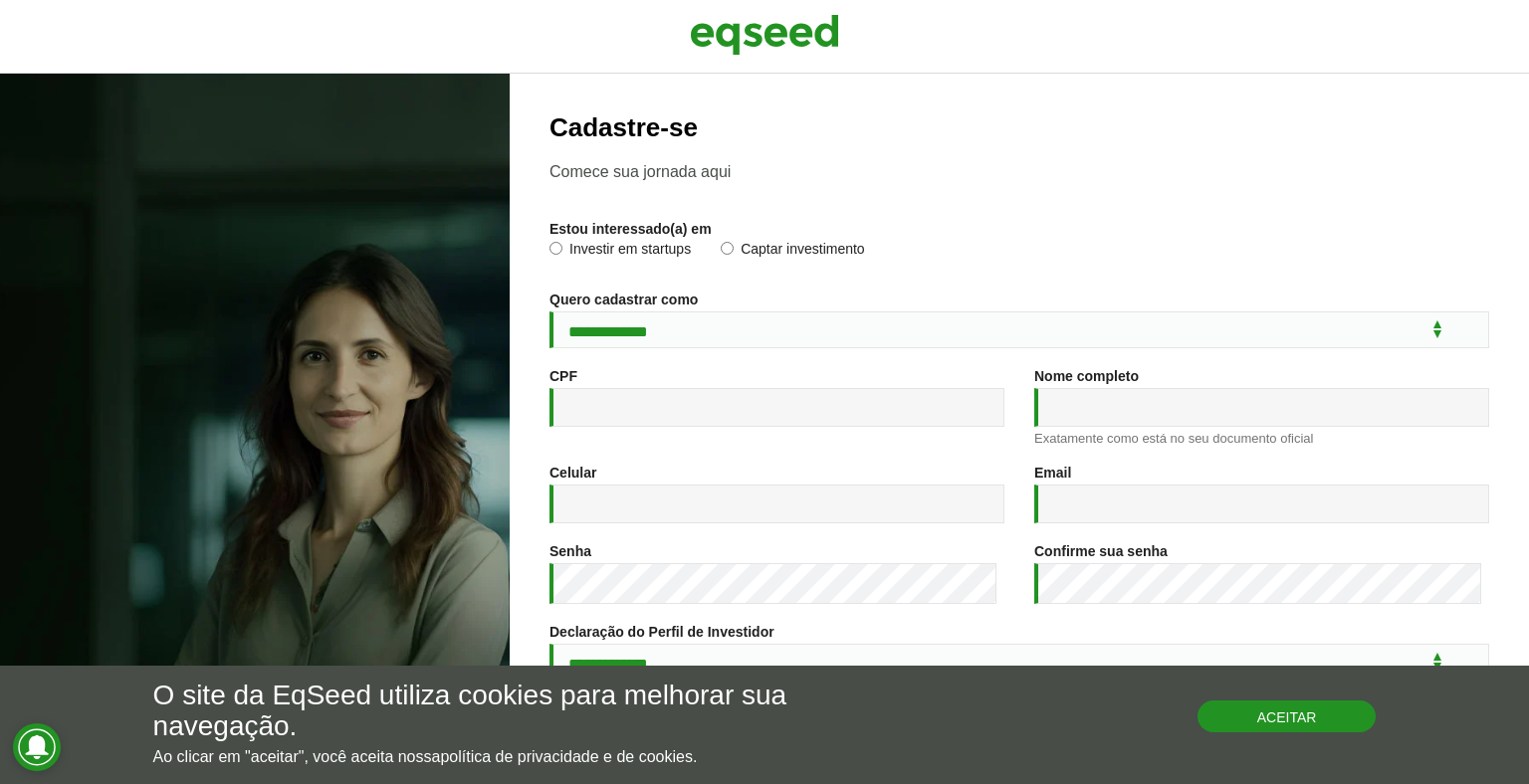 click on "Aceitar" at bounding box center (1287, 716) 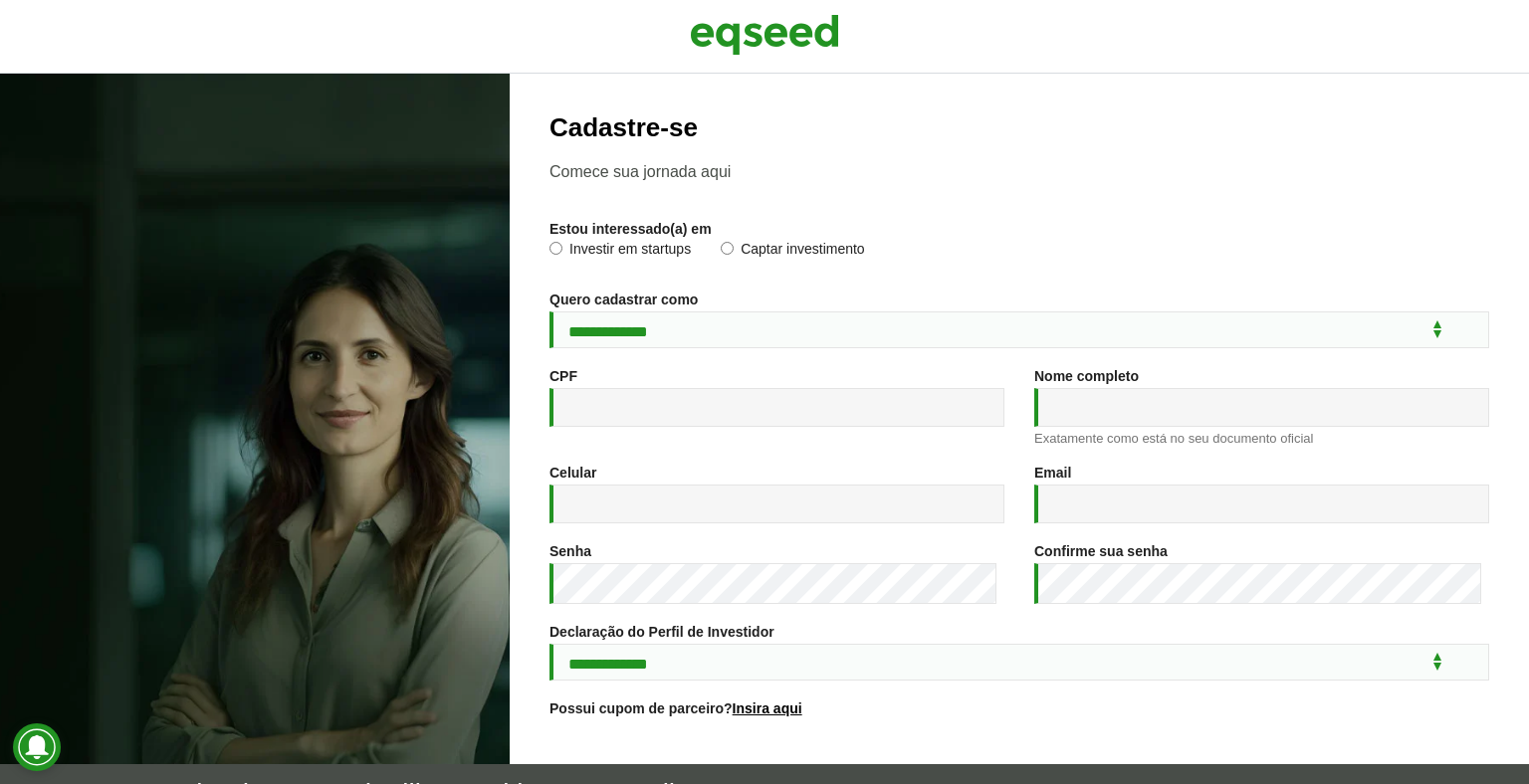 click on "CPF  *" at bounding box center [776, 397] 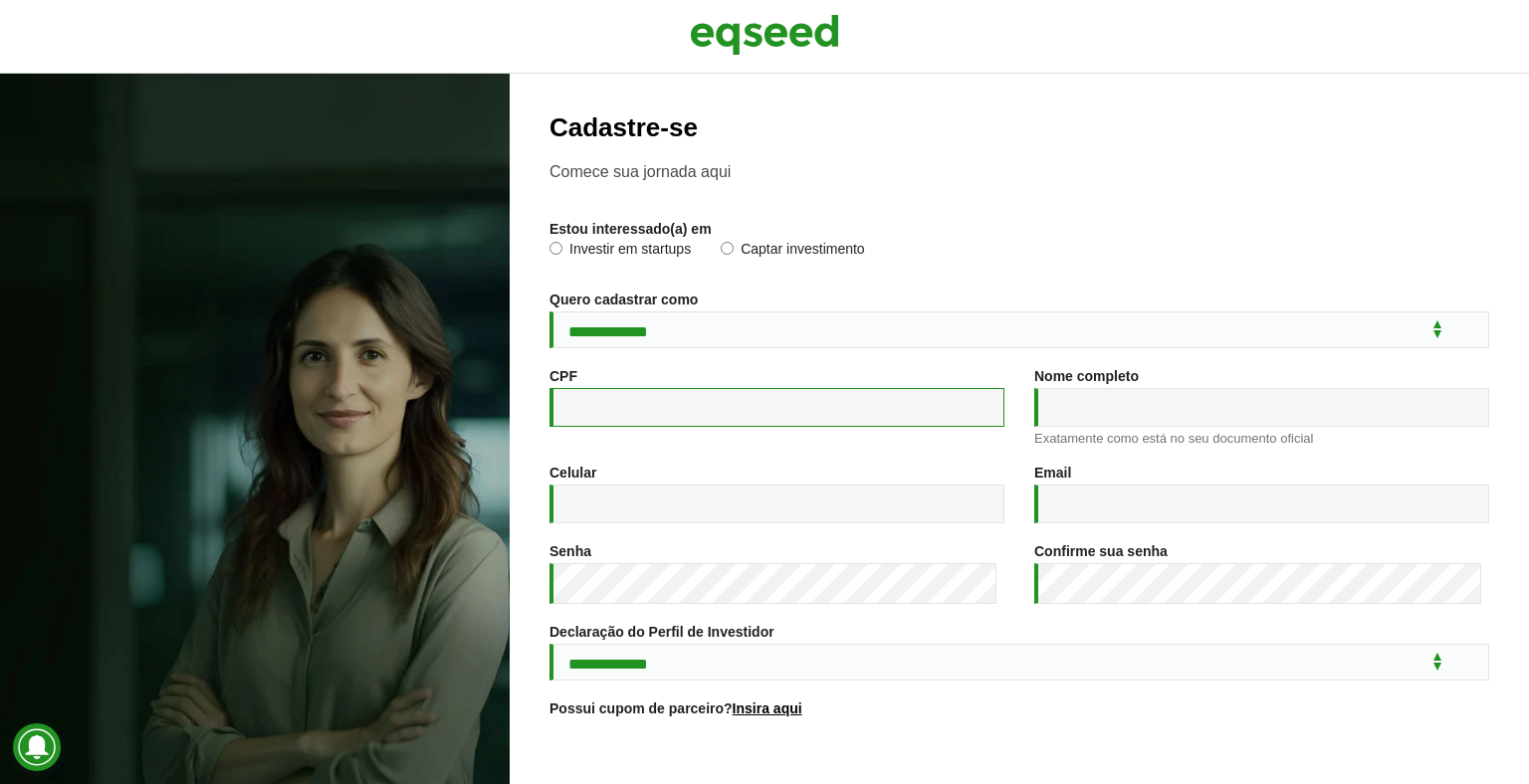 click on "CPF  *" at bounding box center (776, 407) 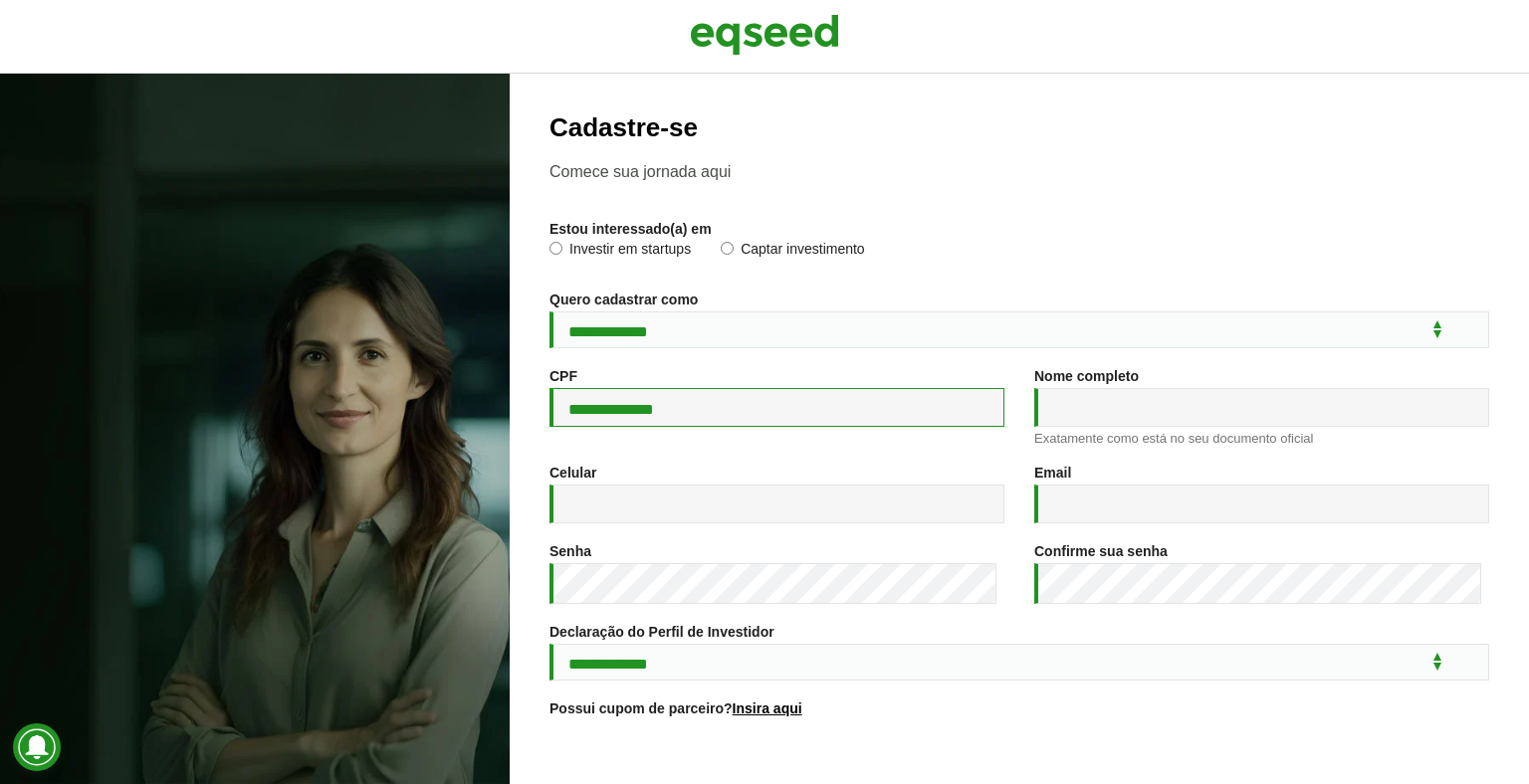 type on "**********" 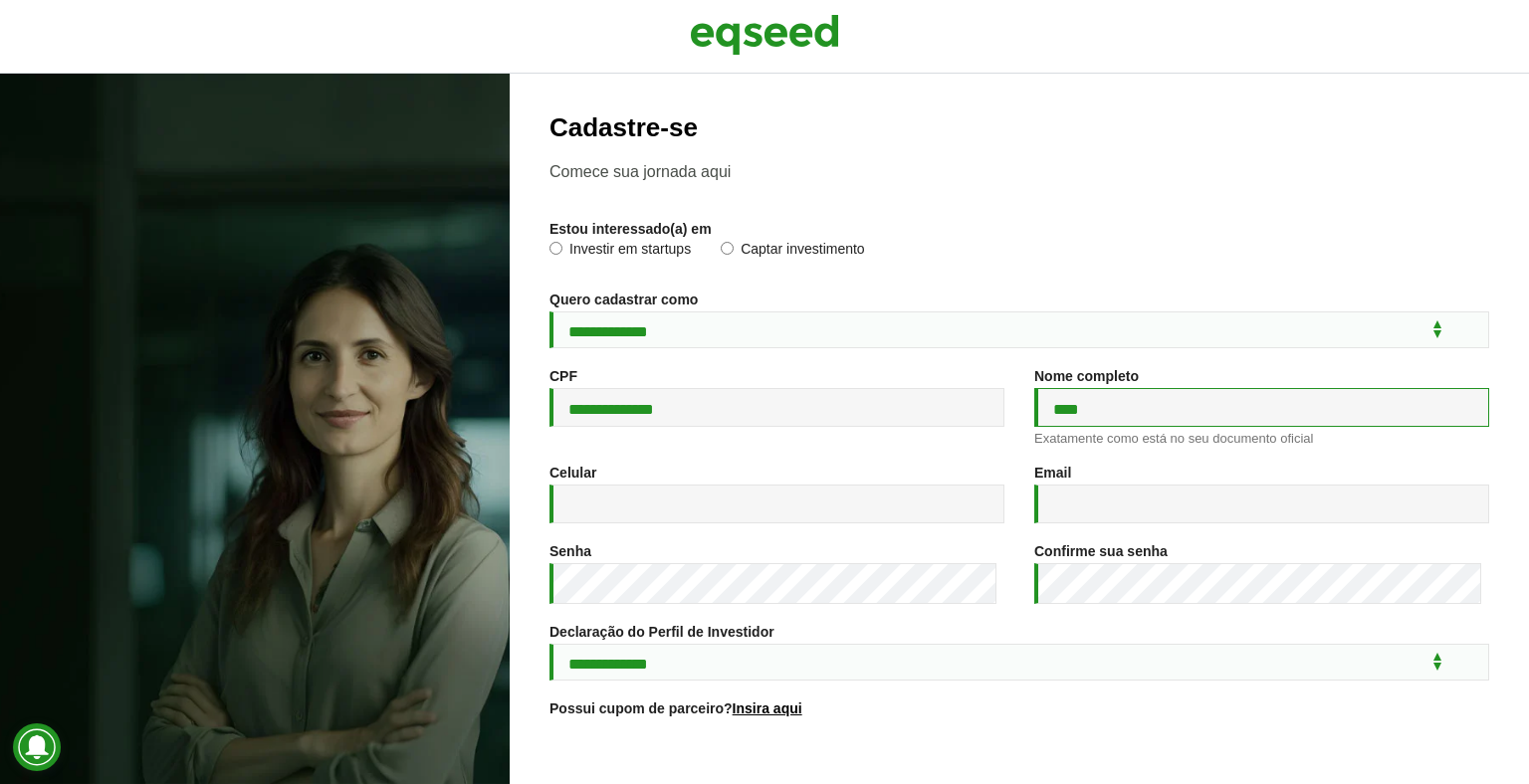 type on "**********" 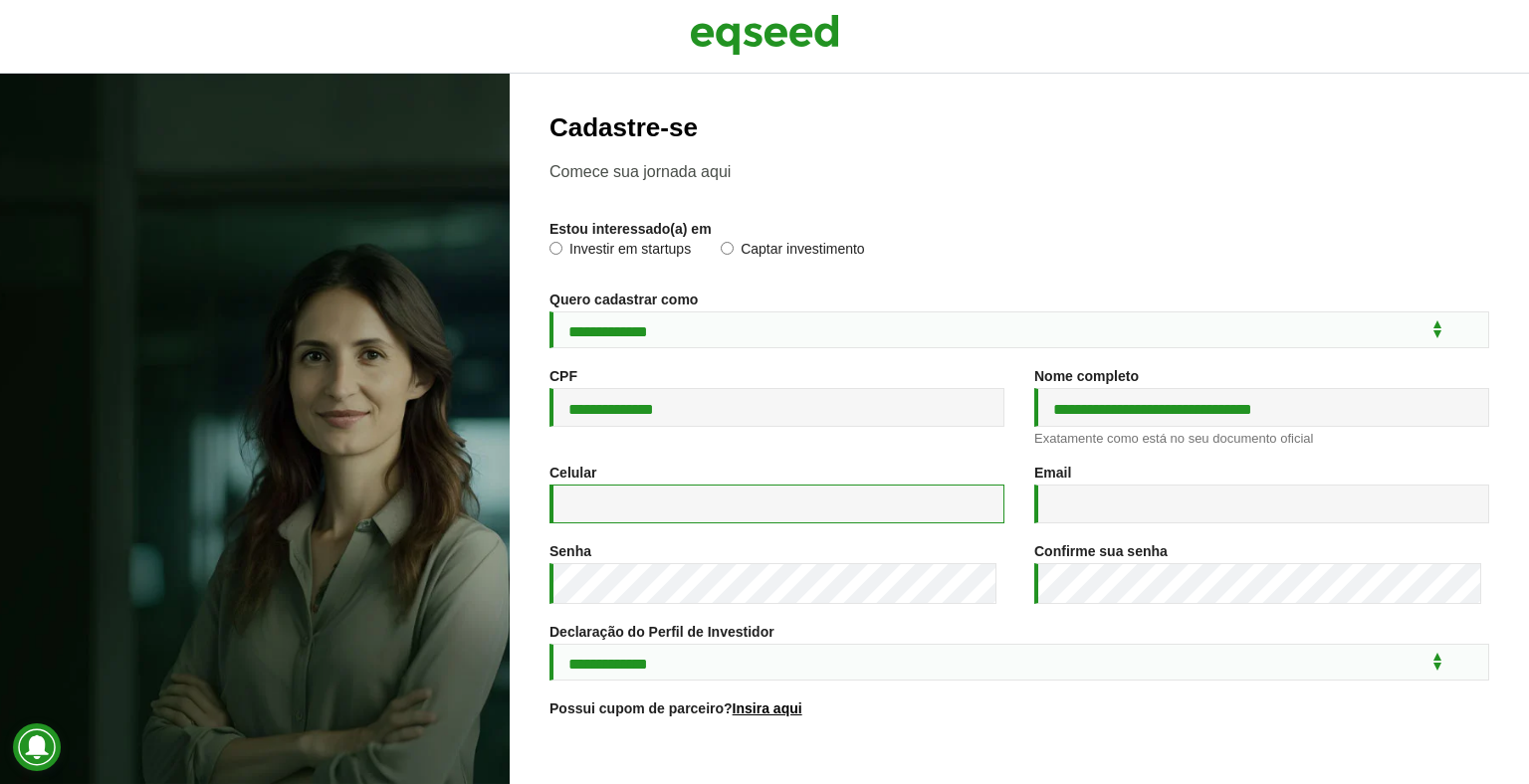 type on "**********" 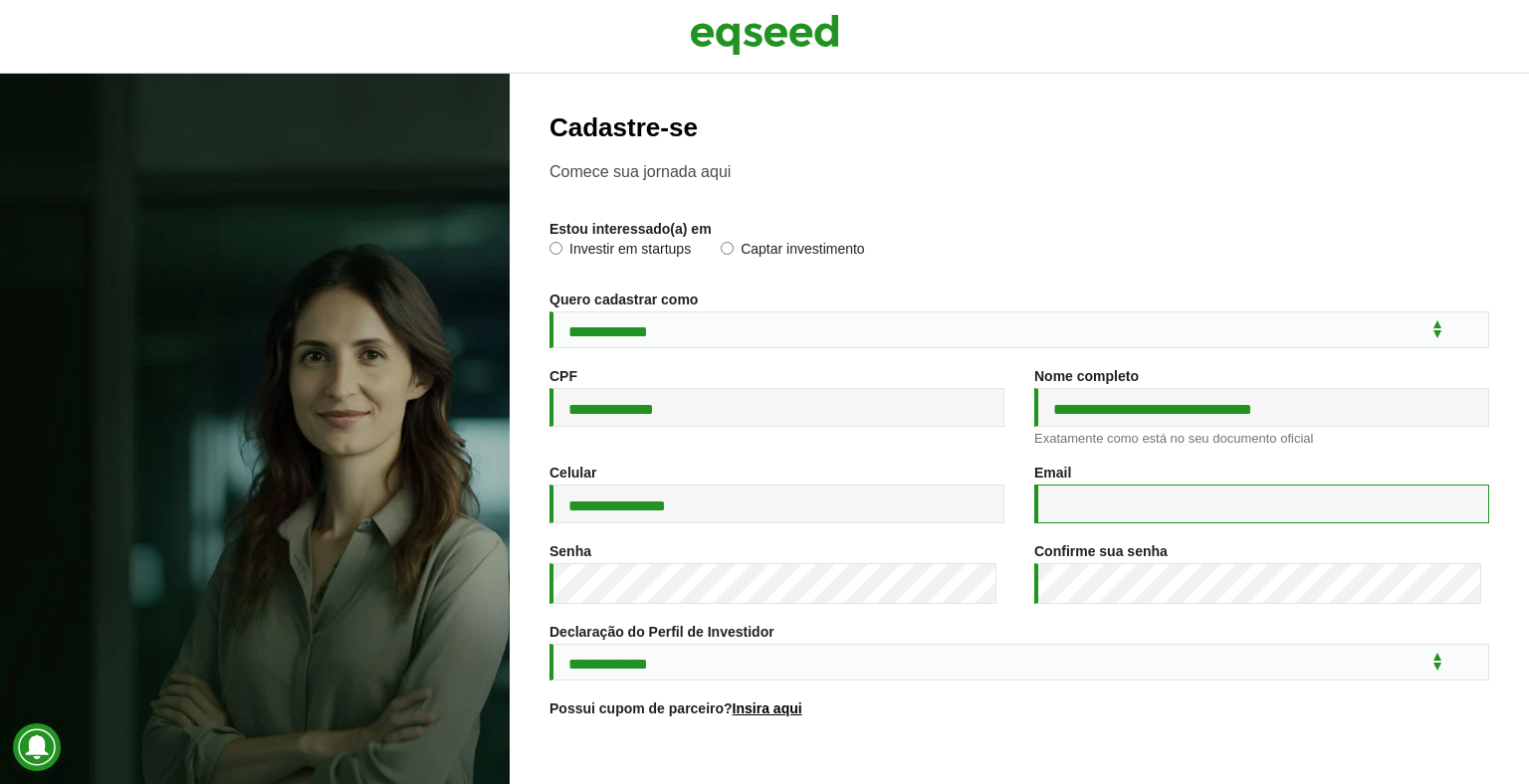 type on "**********" 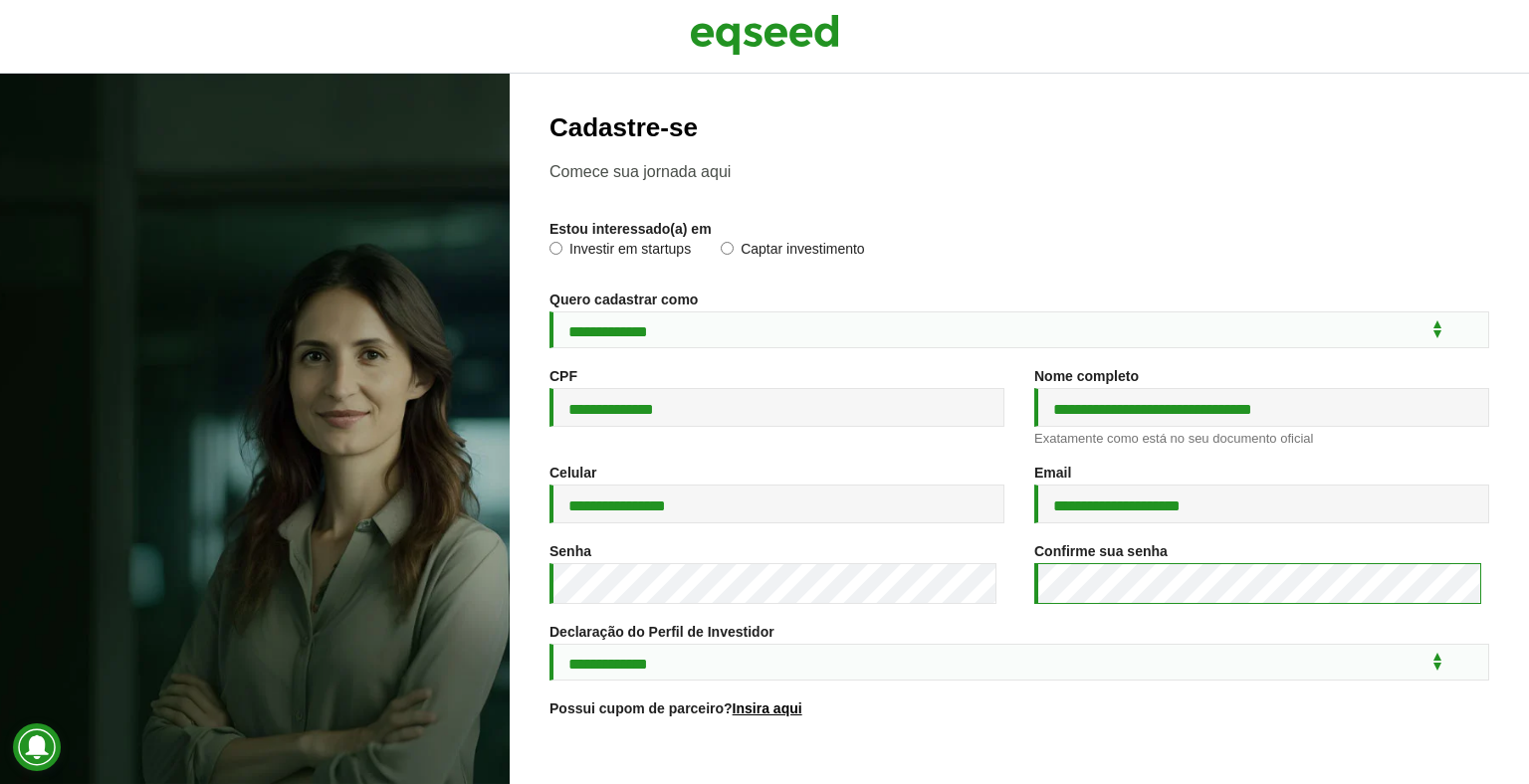 scroll, scrollTop: 99, scrollLeft: 0, axis: vertical 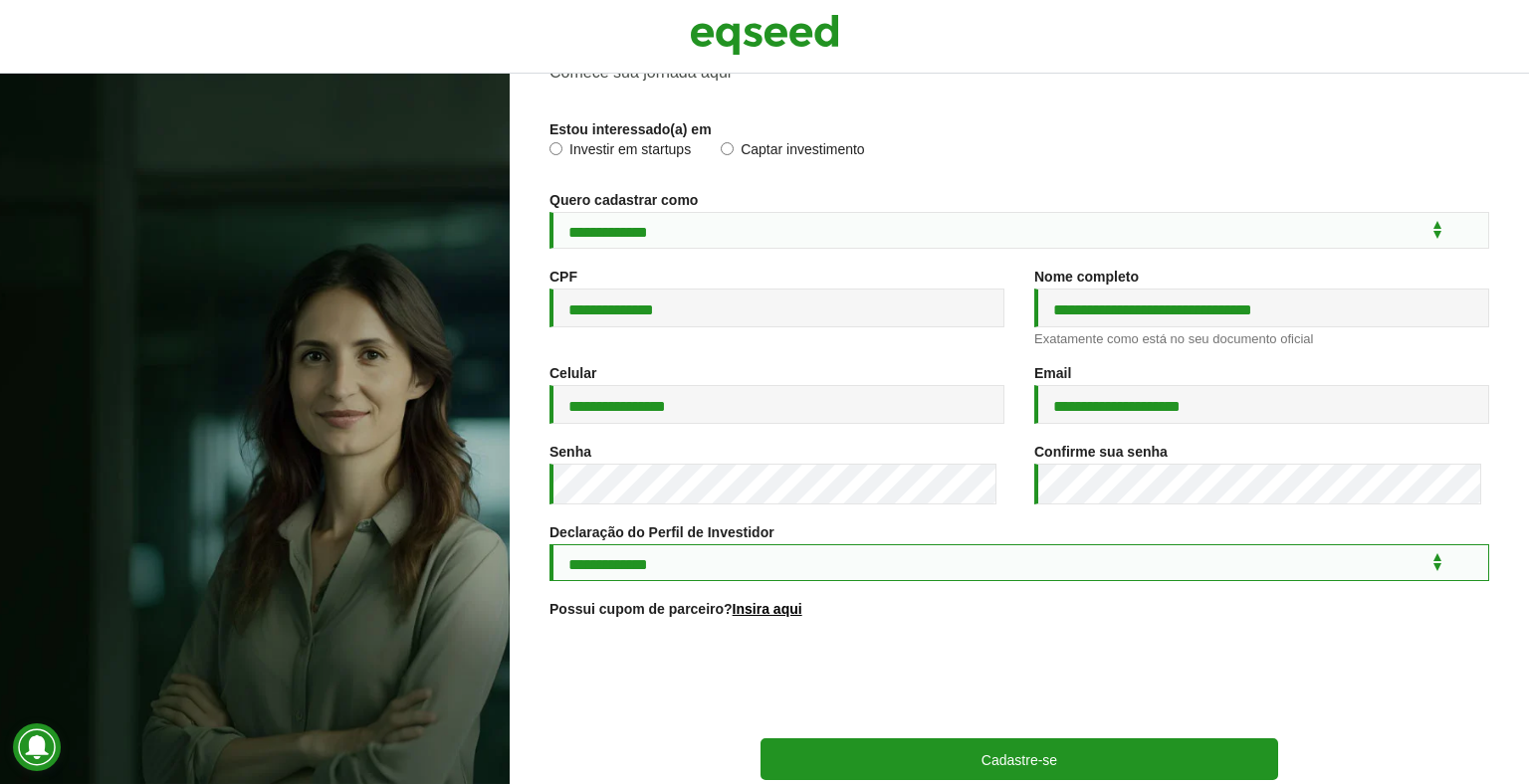 click on "**********" at bounding box center [1019, 562] 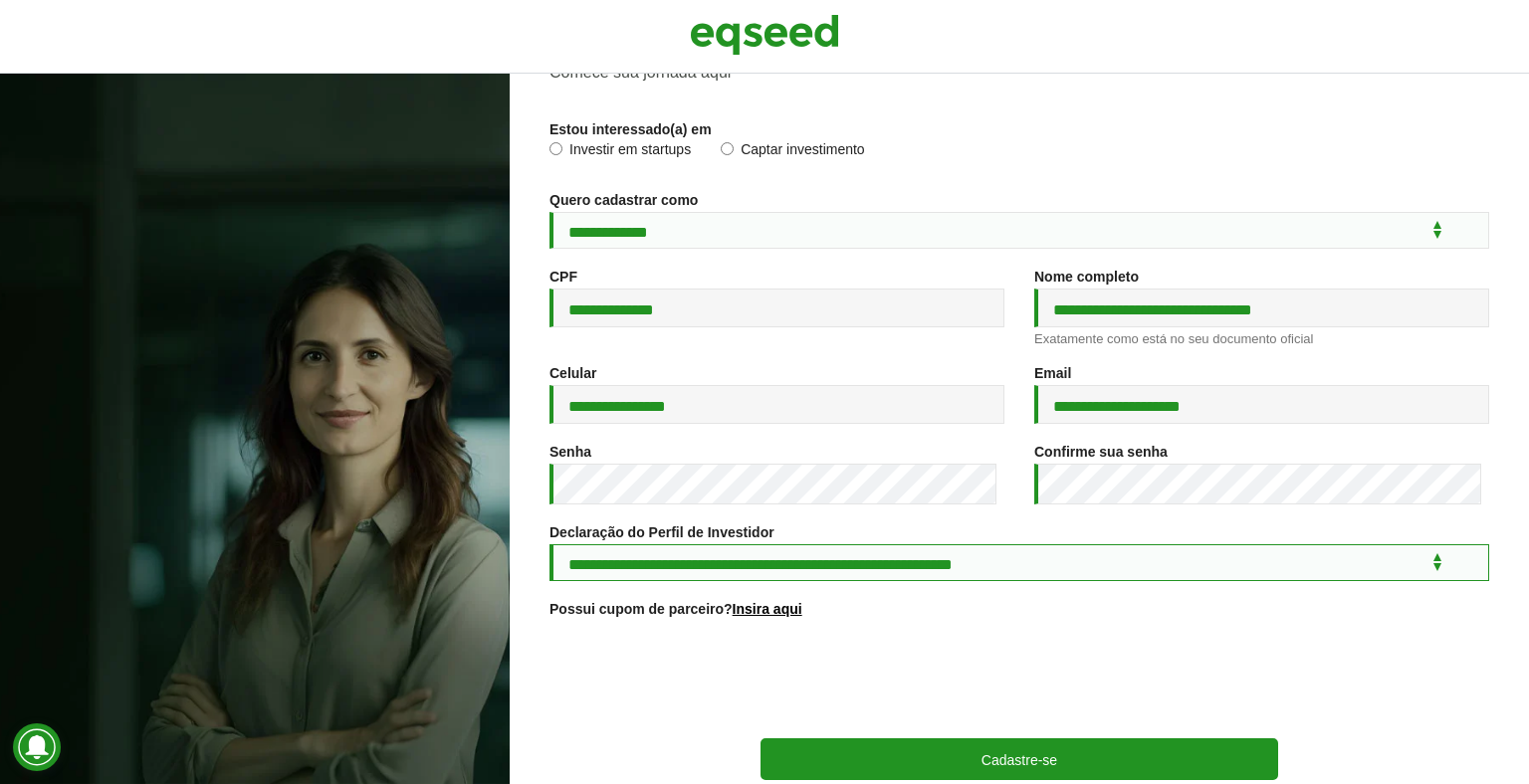 click on "**********" at bounding box center [1019, 562] 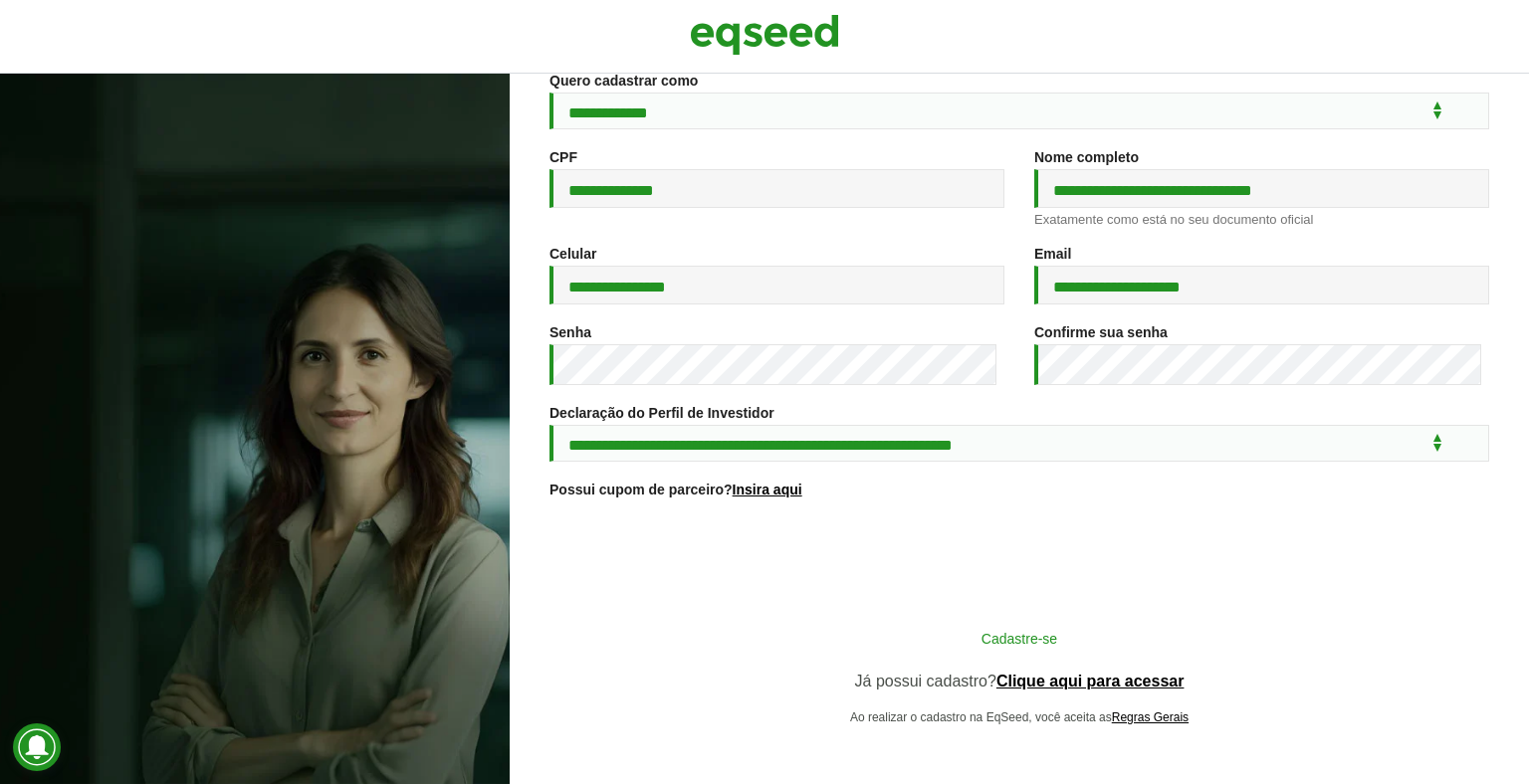 click on "Cadastre-se" at bounding box center [1019, 638] 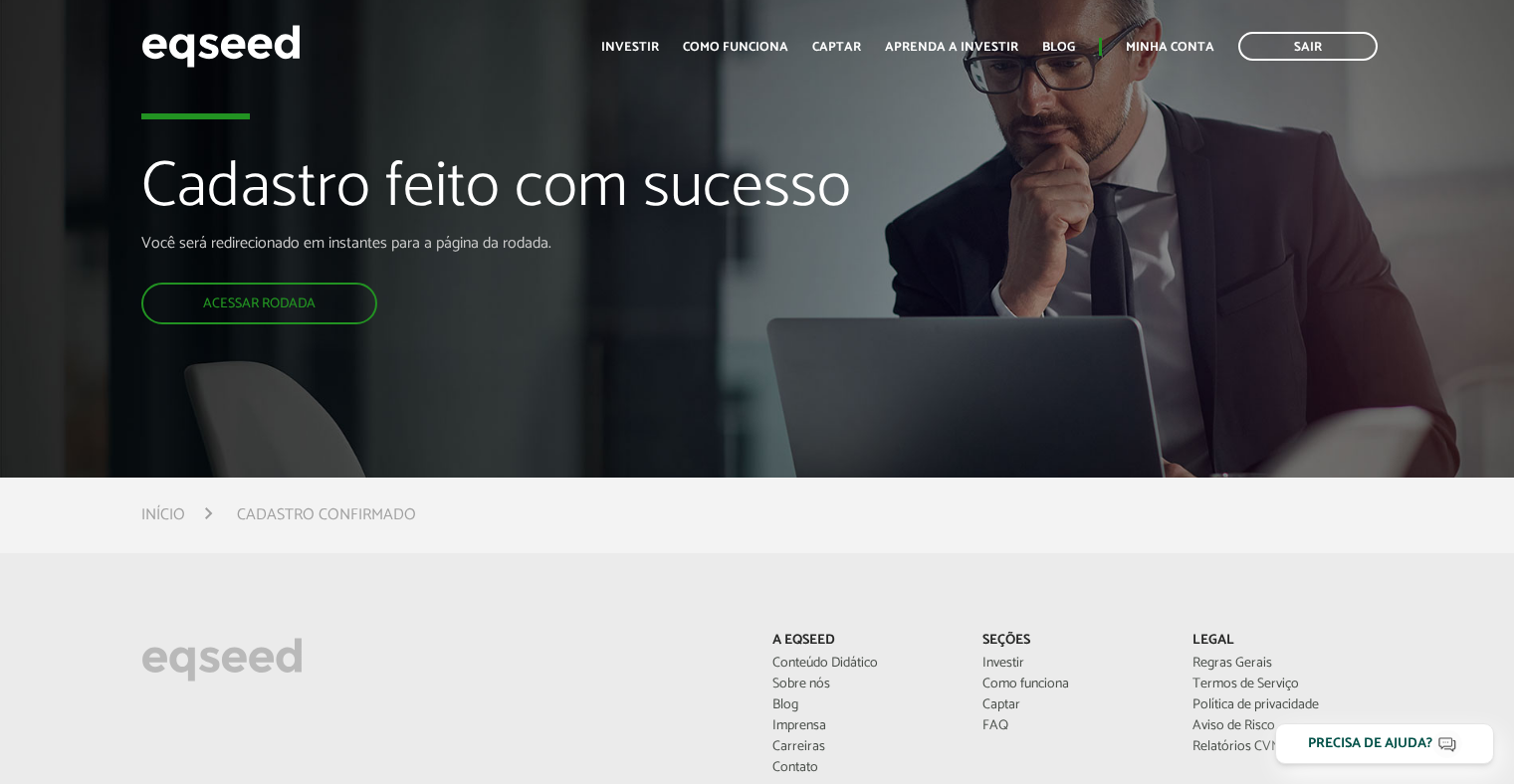 scroll, scrollTop: 0, scrollLeft: 0, axis: both 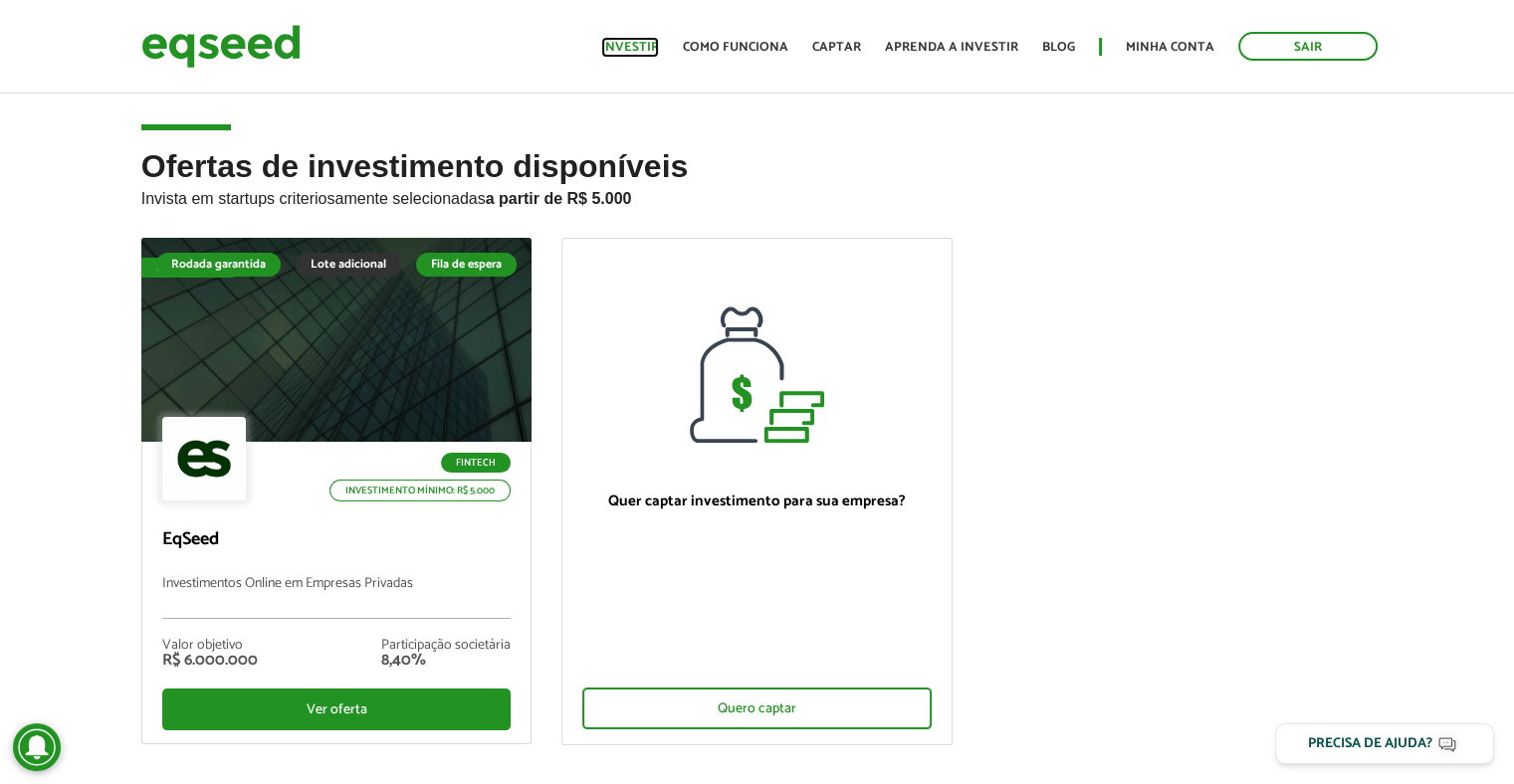 click on "Investir" at bounding box center (630, 47) 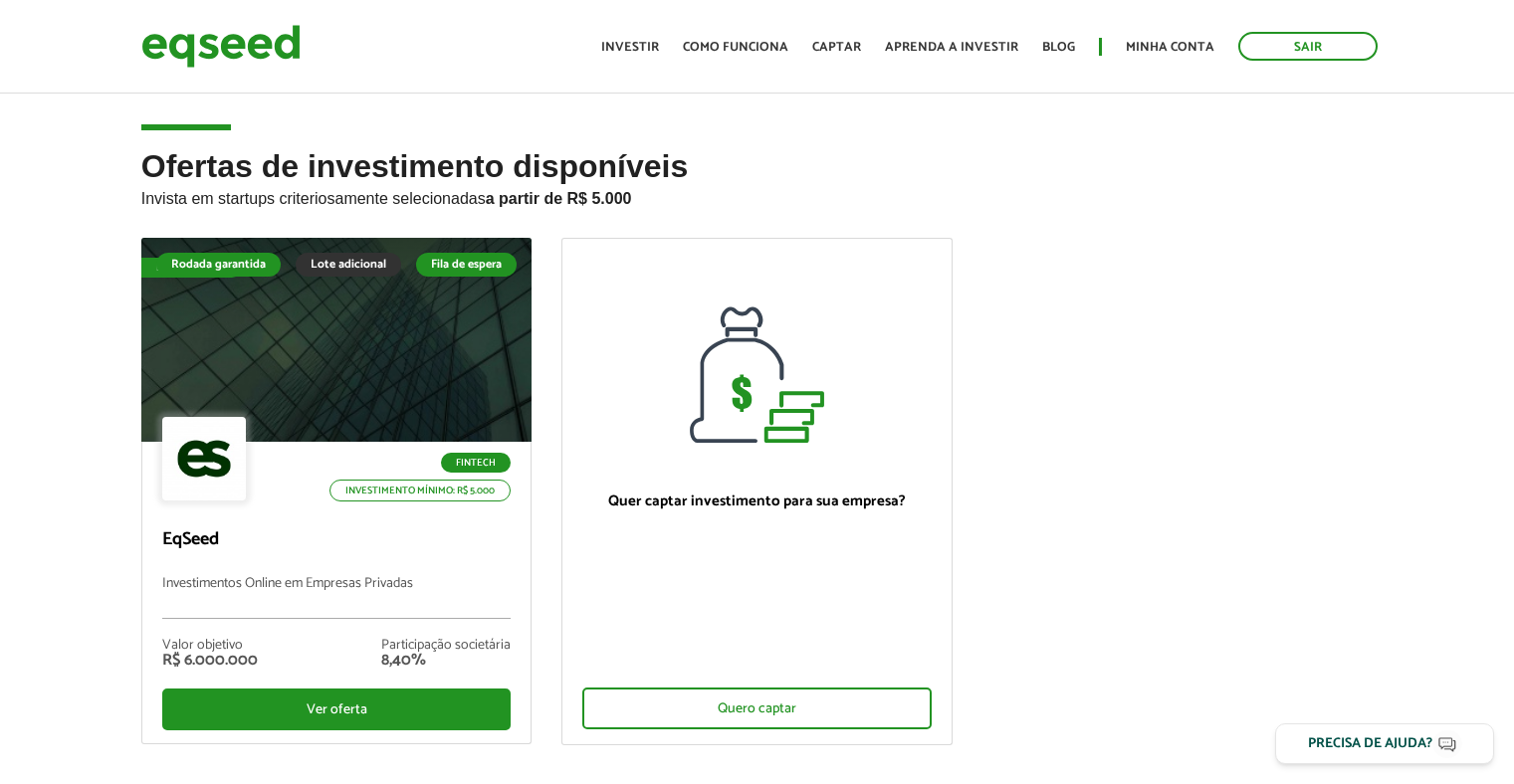 scroll, scrollTop: 0, scrollLeft: 0, axis: both 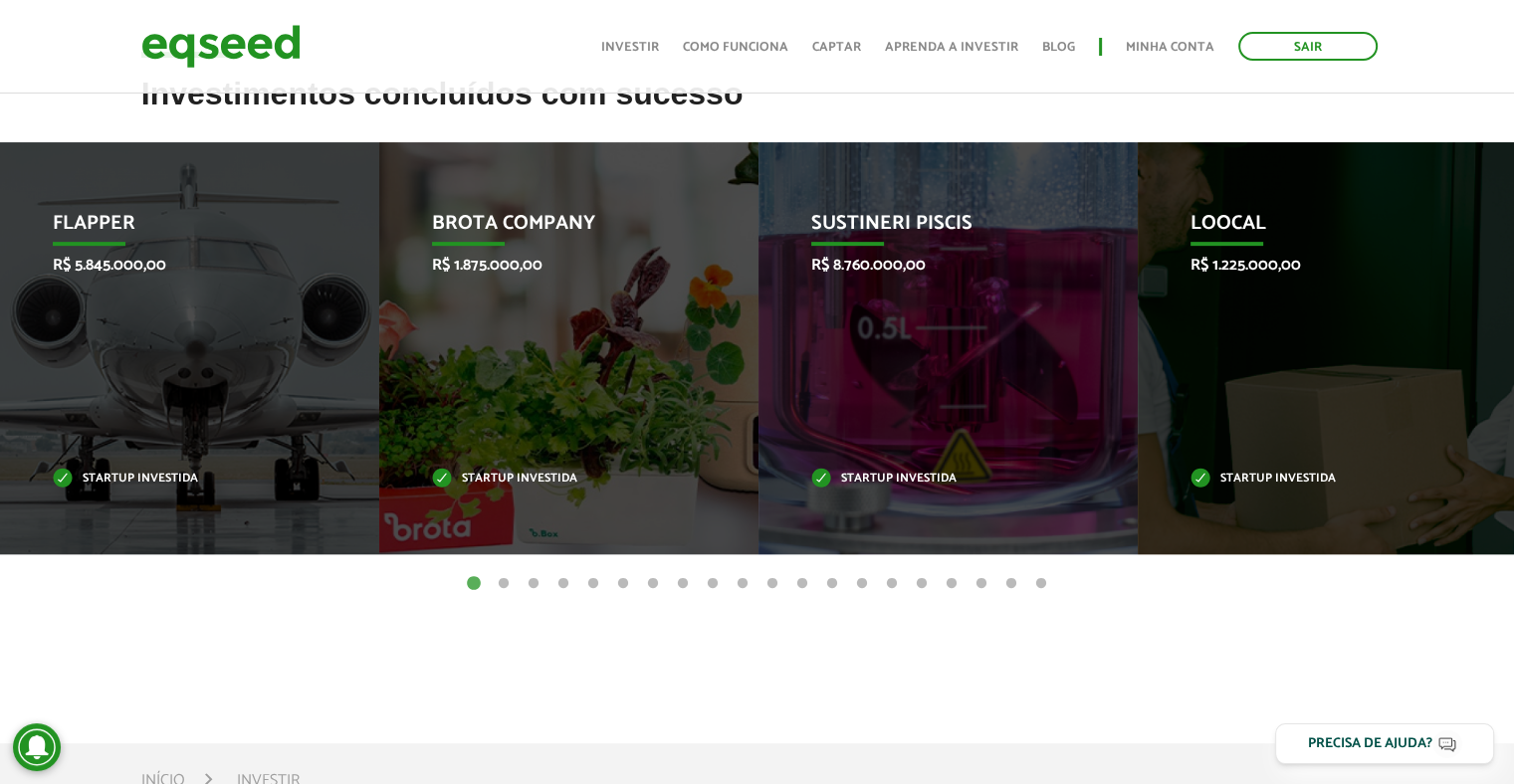 click on "2" at bounding box center (504, 584) 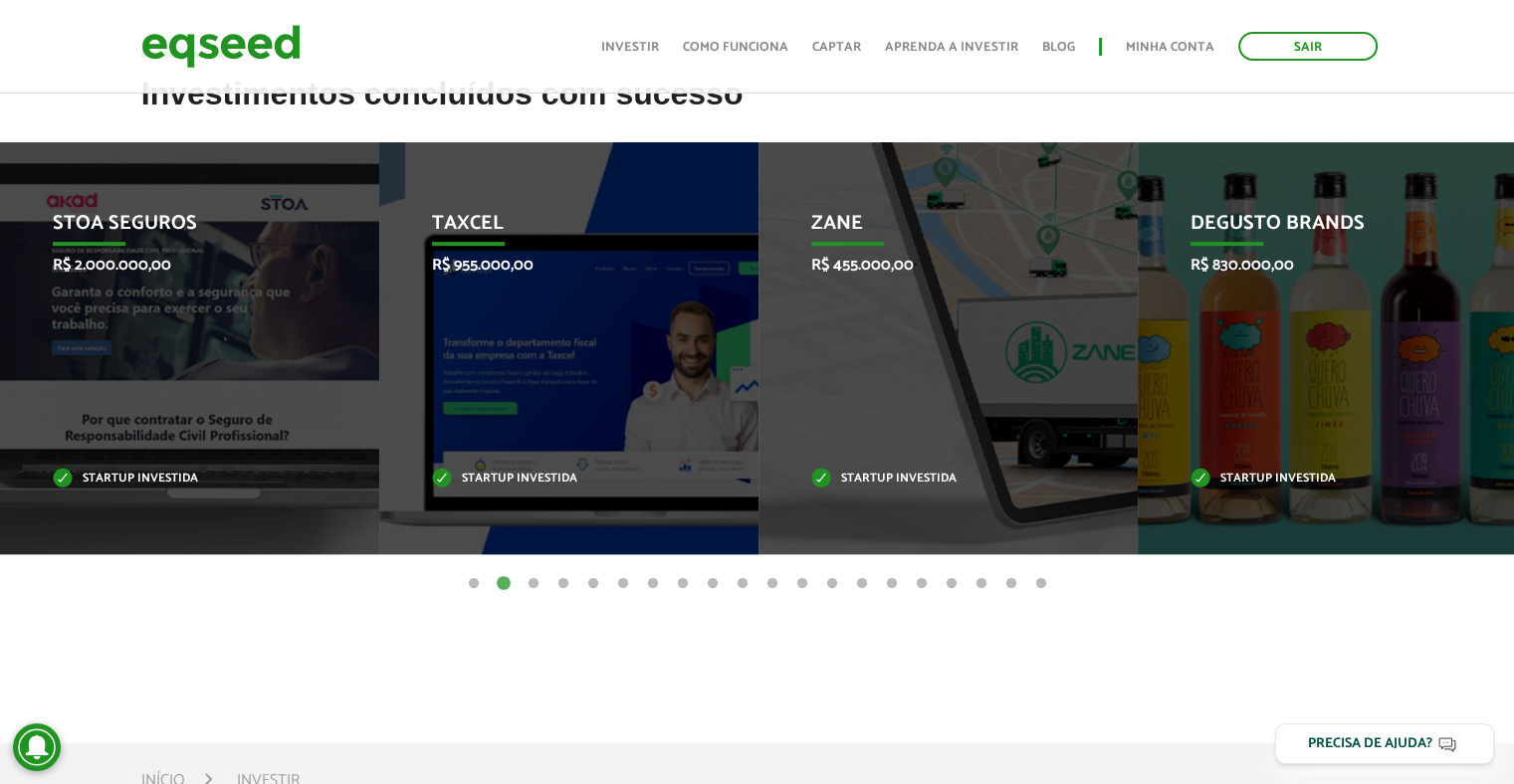 click on "3" at bounding box center [534, 584] 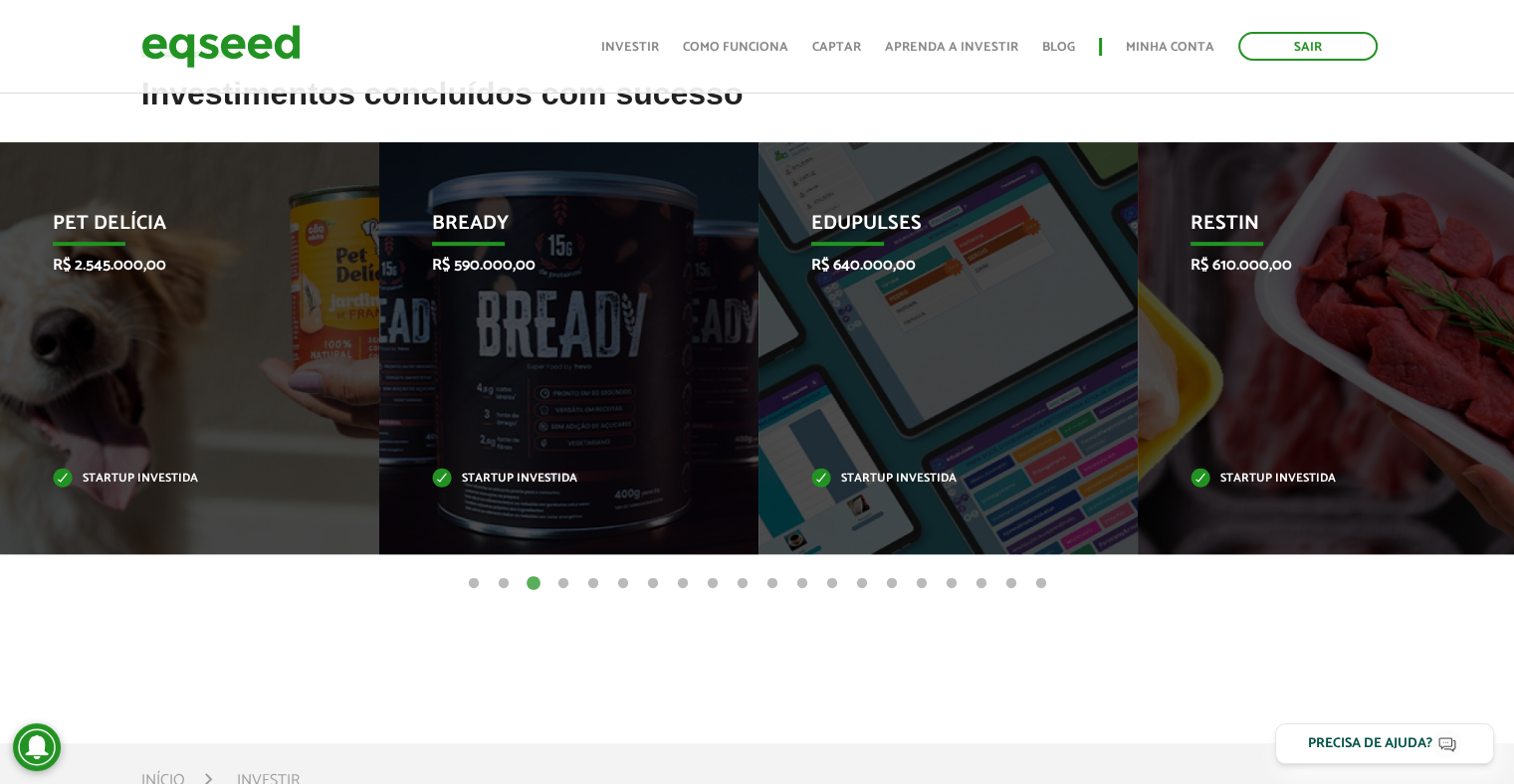 click on "4" at bounding box center [563, 584] 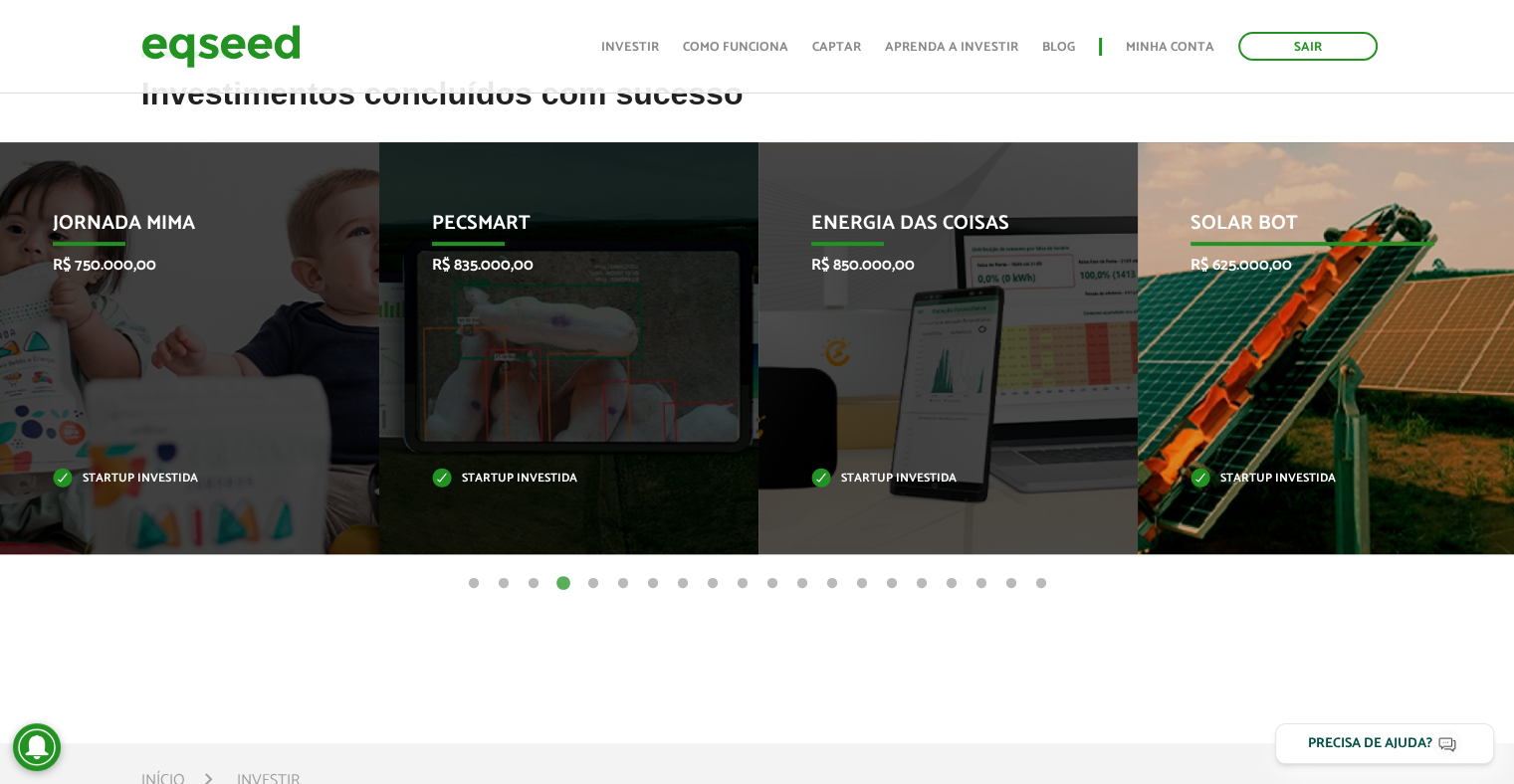 click on "Solar Bot
R$ 625.000,00
Startup investida" at bounding box center [1312, 348] 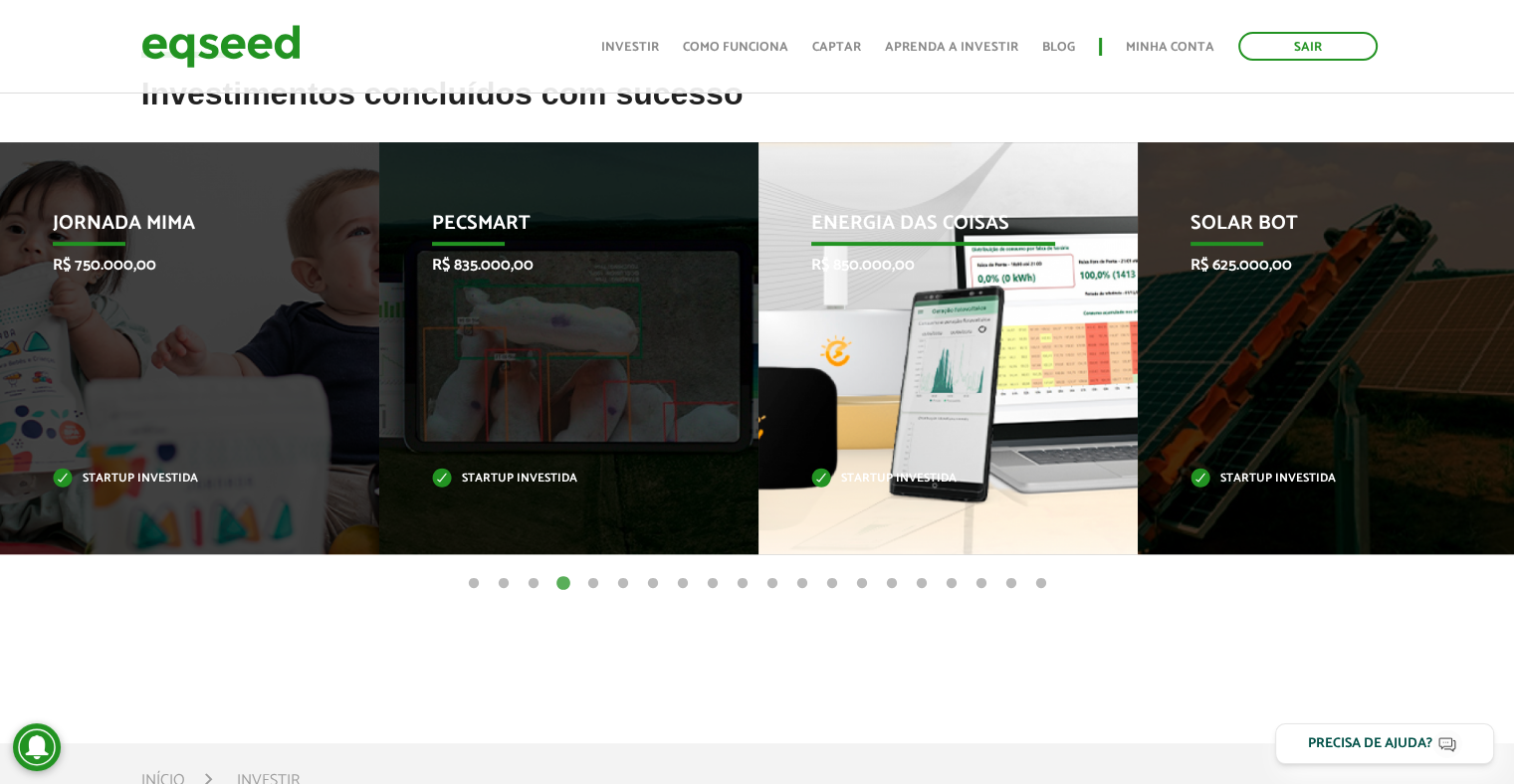 click on "Energia das Coisas
R$ 850.000,00
Startup investida" at bounding box center [933, 348] 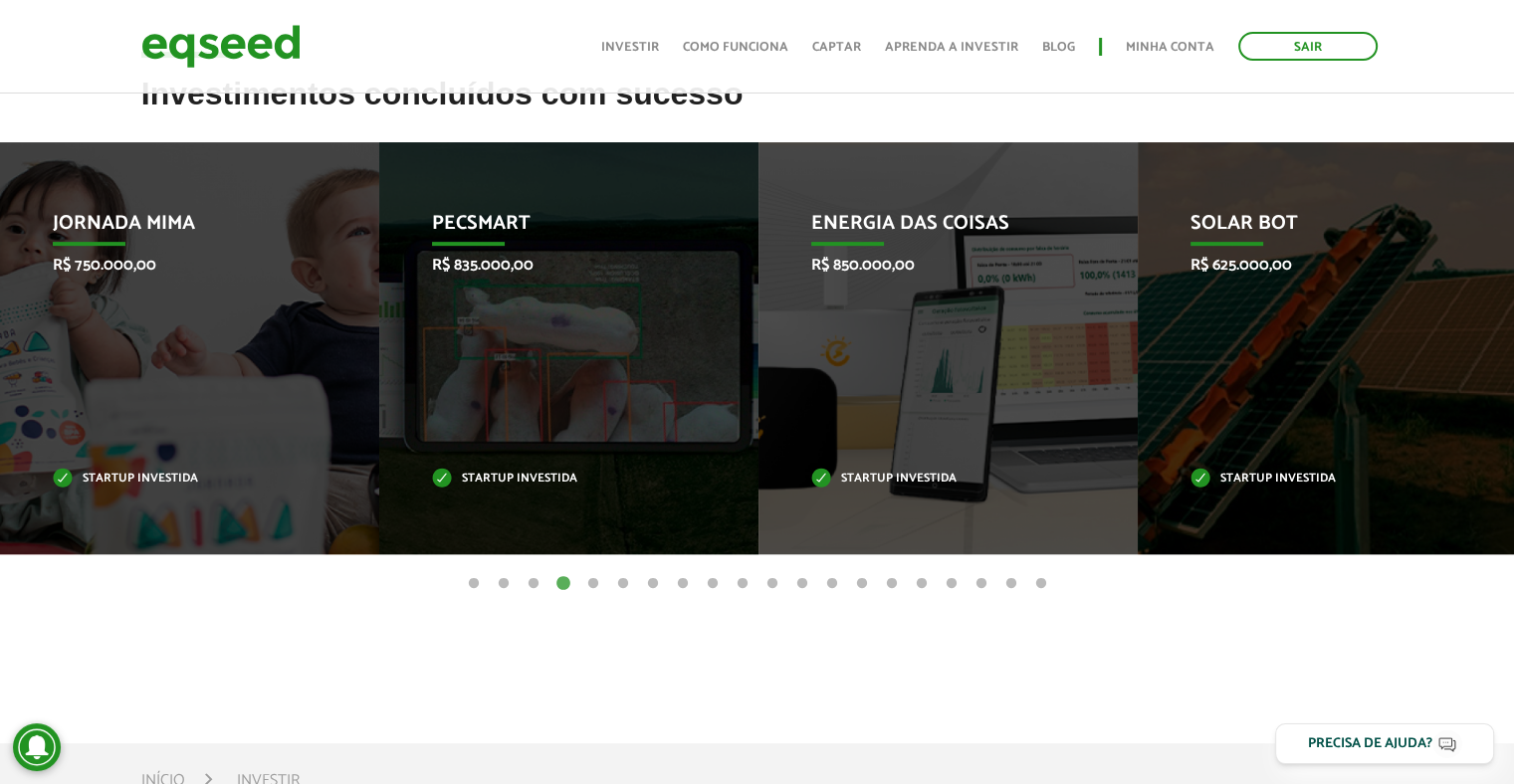 click on "1" at bounding box center (474, 584) 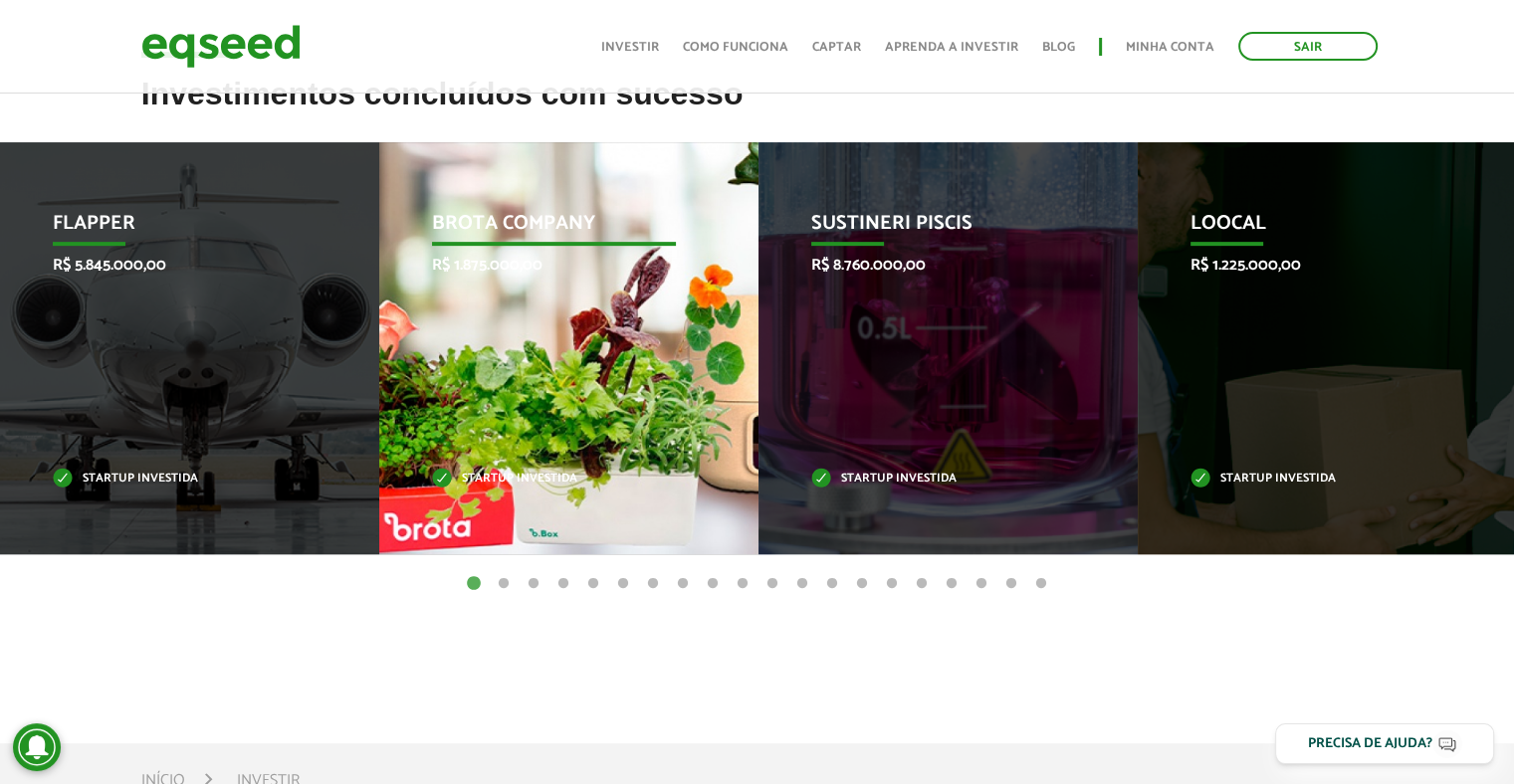 click on "Brota Company
R$ 1.875.000,00
Startup investida" at bounding box center [553, 348] 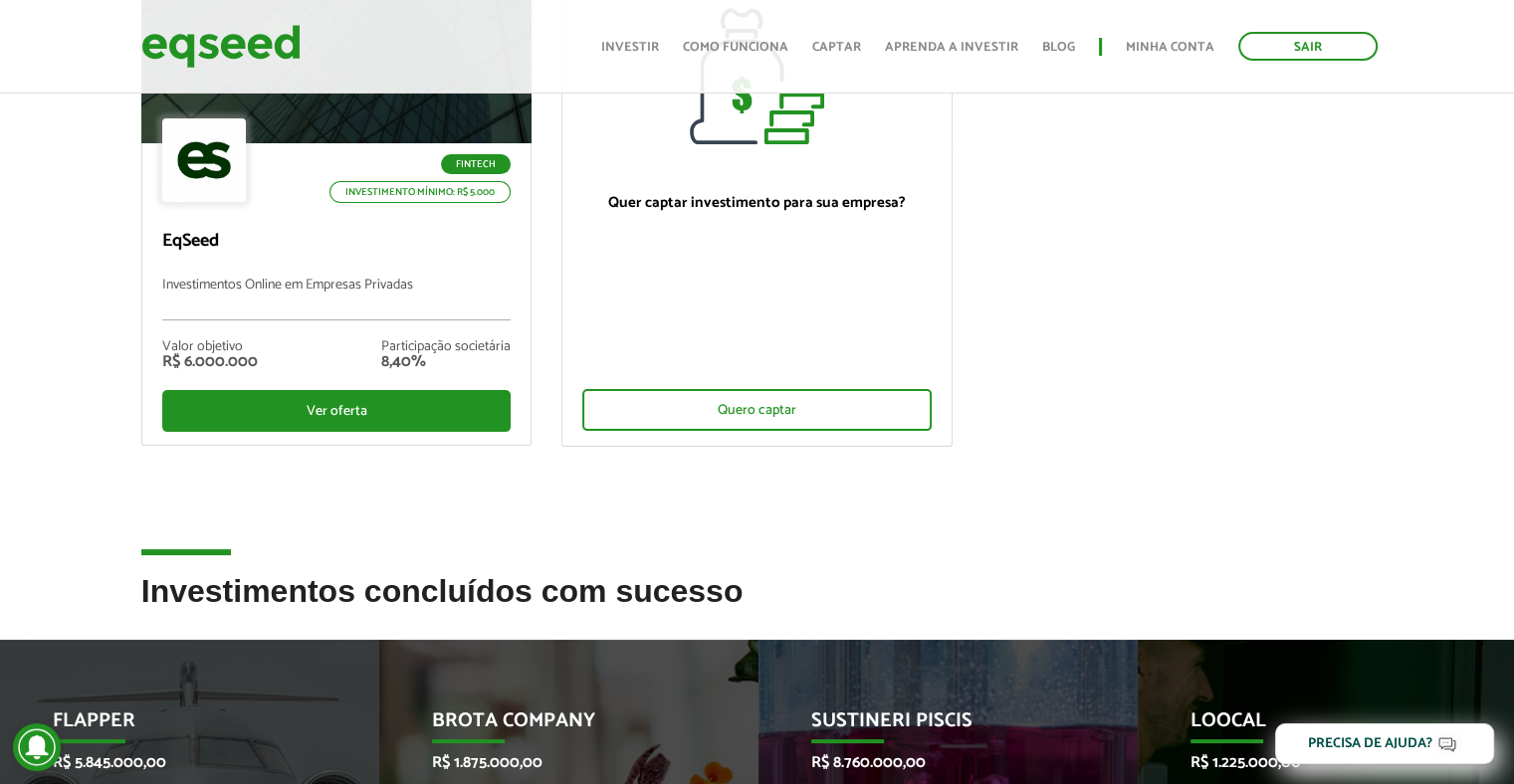 scroll, scrollTop: 0, scrollLeft: 0, axis: both 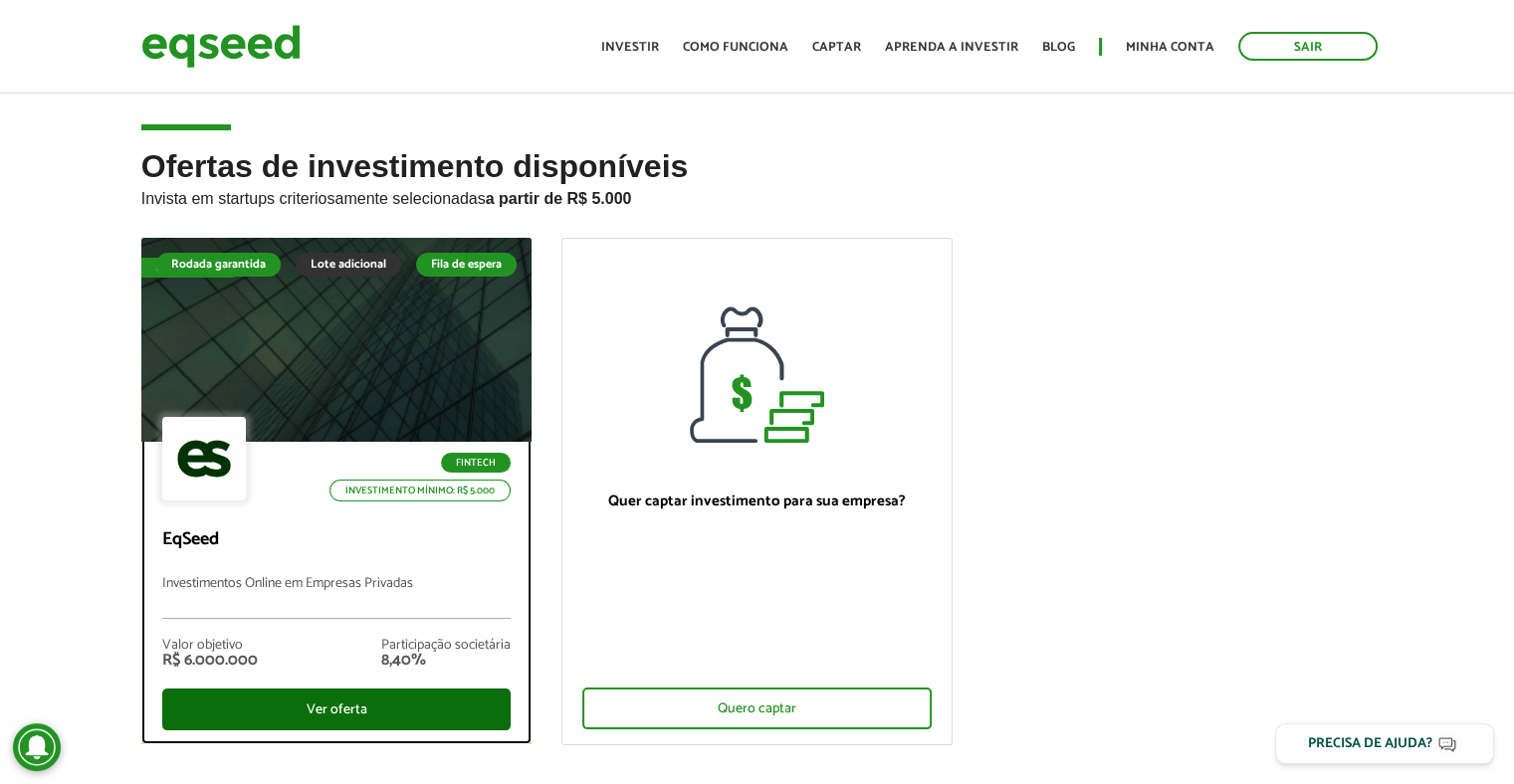 click on "Ver oferta" at bounding box center [336, 709] 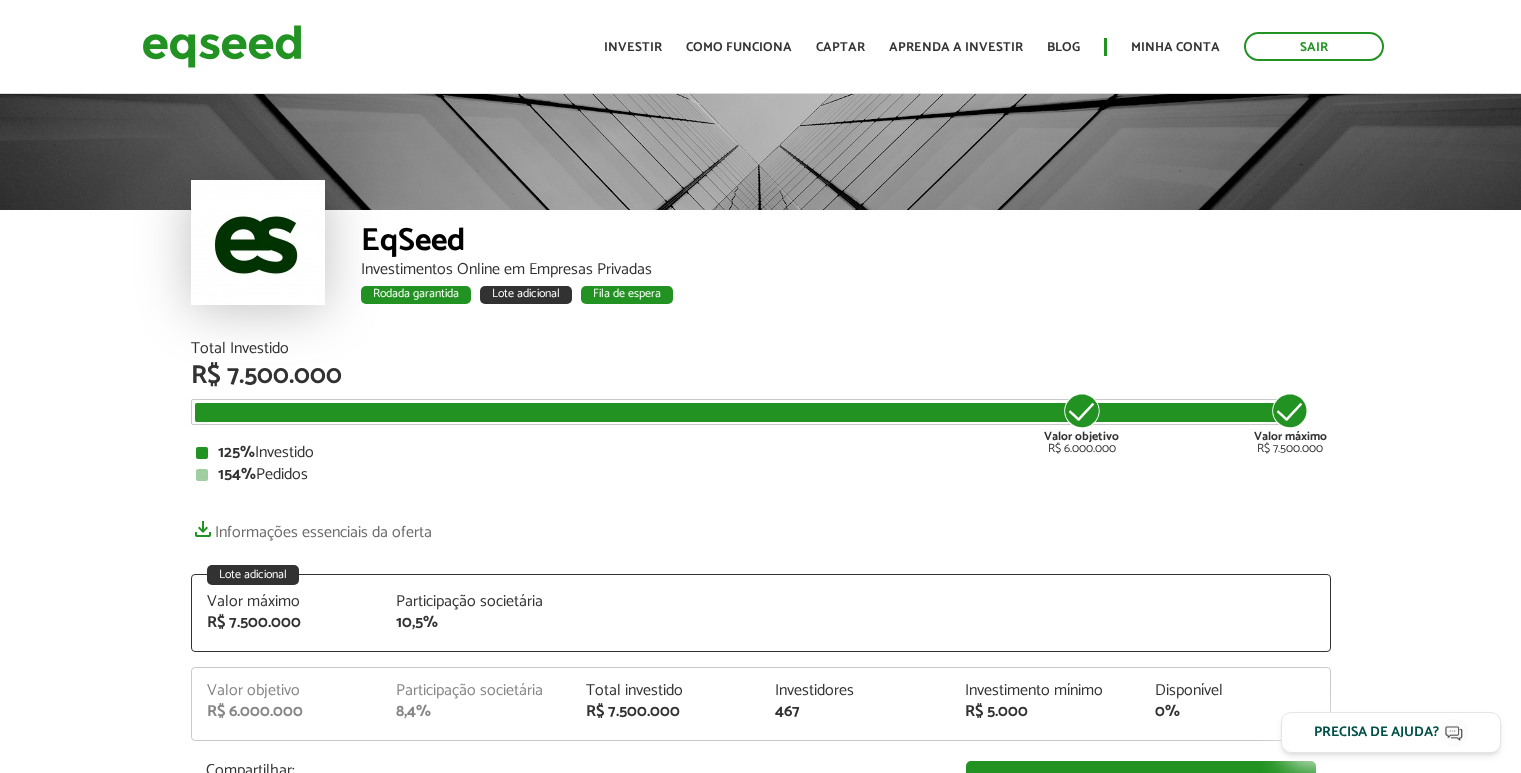 scroll, scrollTop: 0, scrollLeft: 0, axis: both 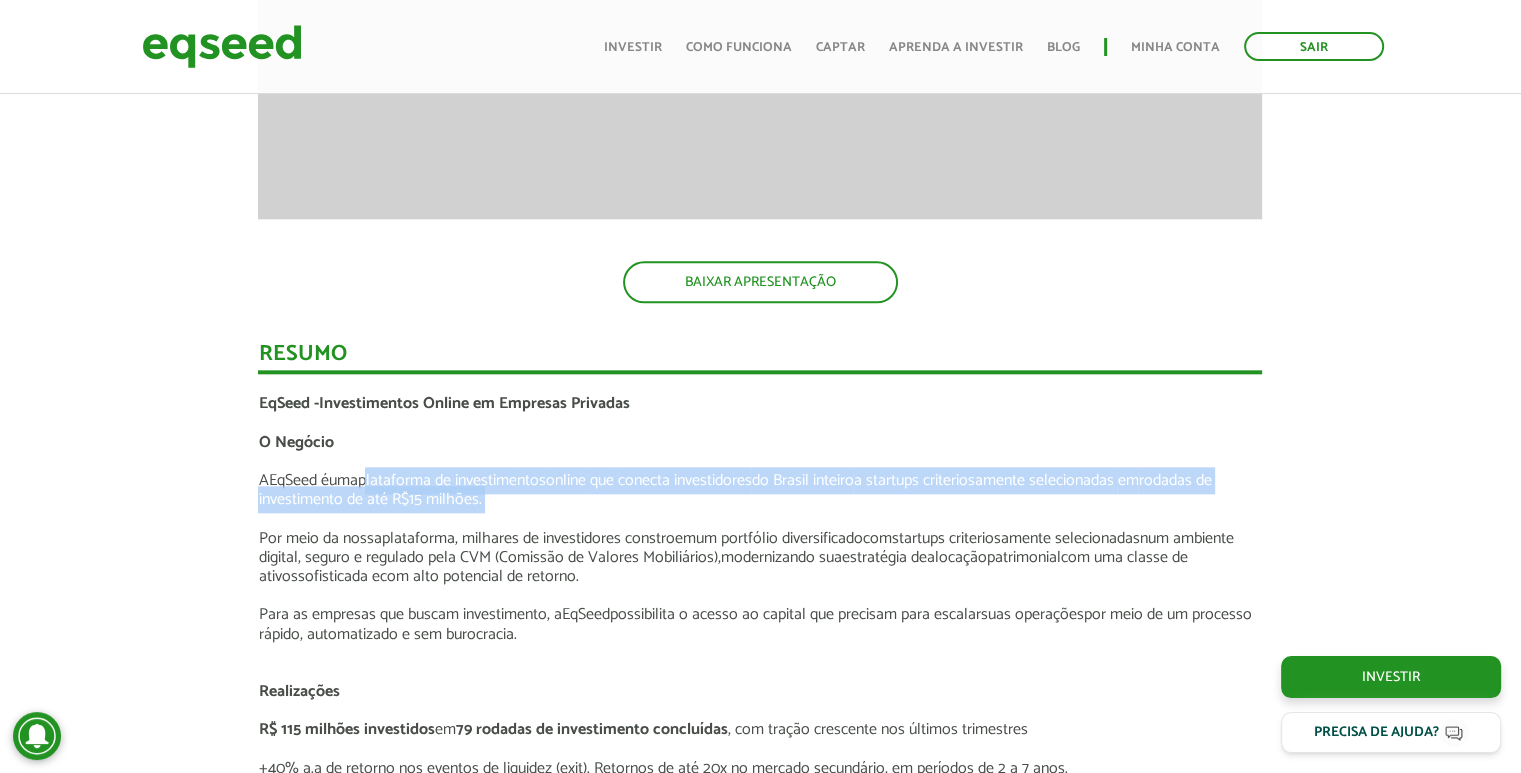 drag, startPoint x: 452, startPoint y: 485, endPoint x: 491, endPoint y: 493, distance: 39.812057 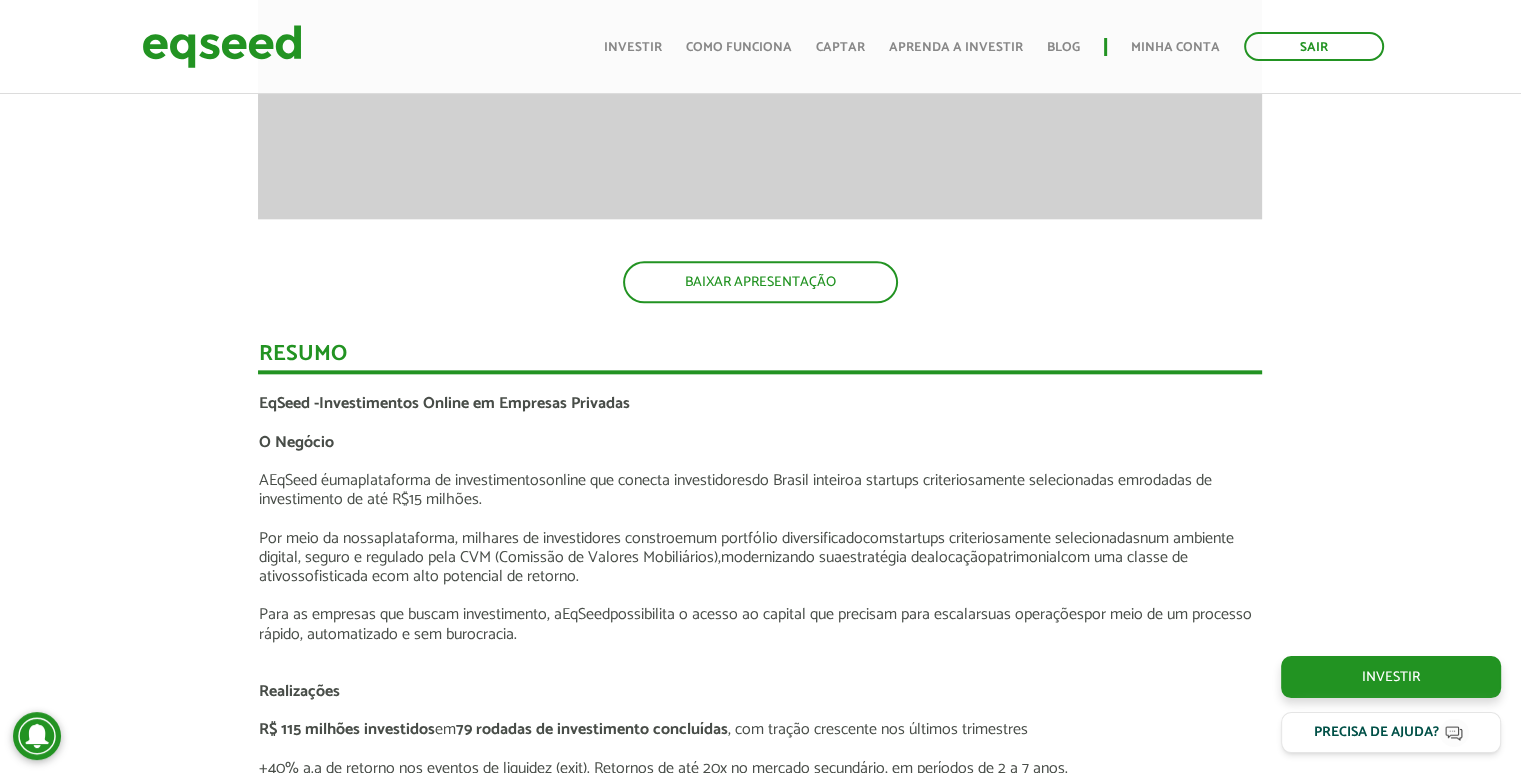 drag, startPoint x: 491, startPoint y: 493, endPoint x: 431, endPoint y: 609, distance: 130.59862 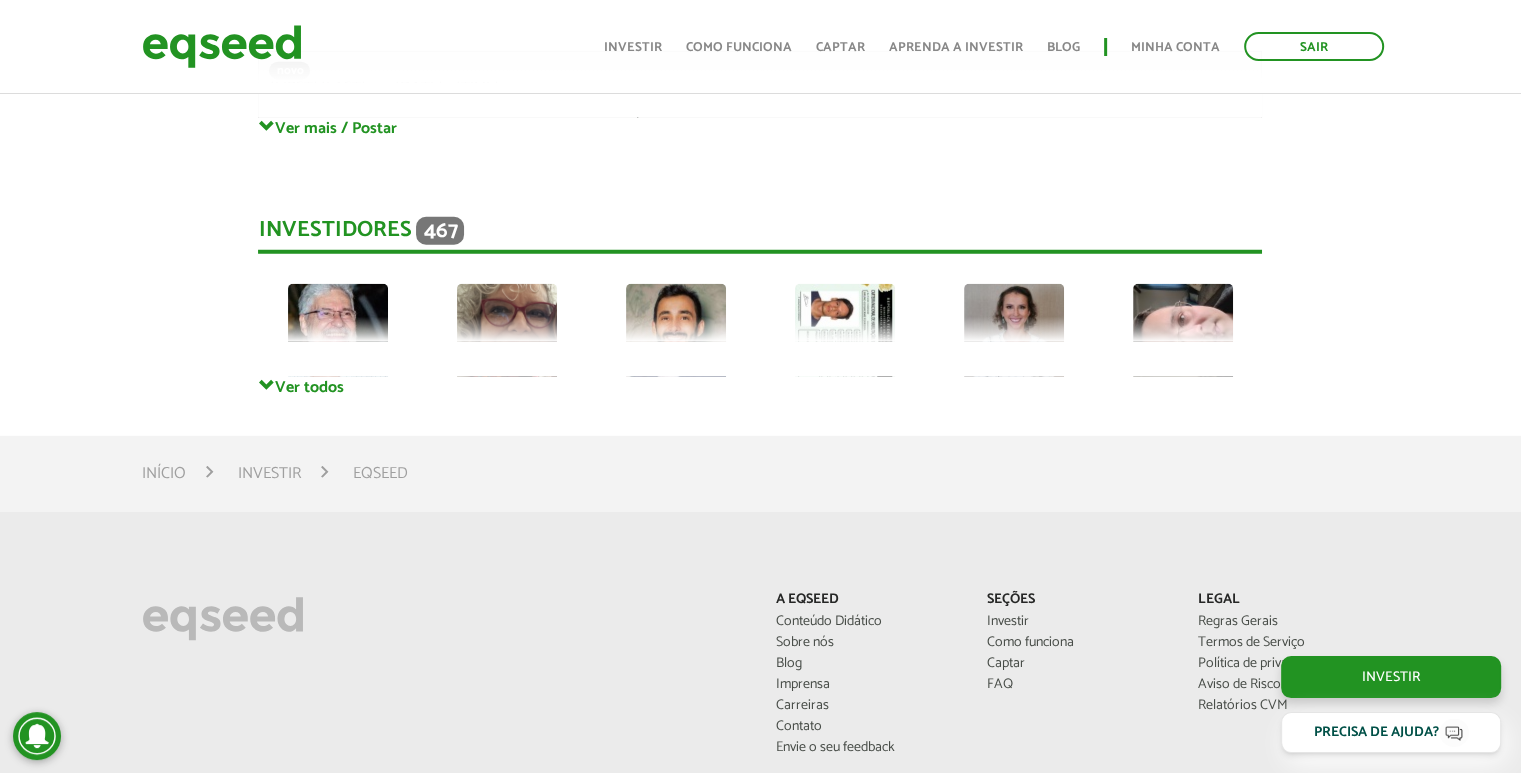 scroll, scrollTop: 5400, scrollLeft: 0, axis: vertical 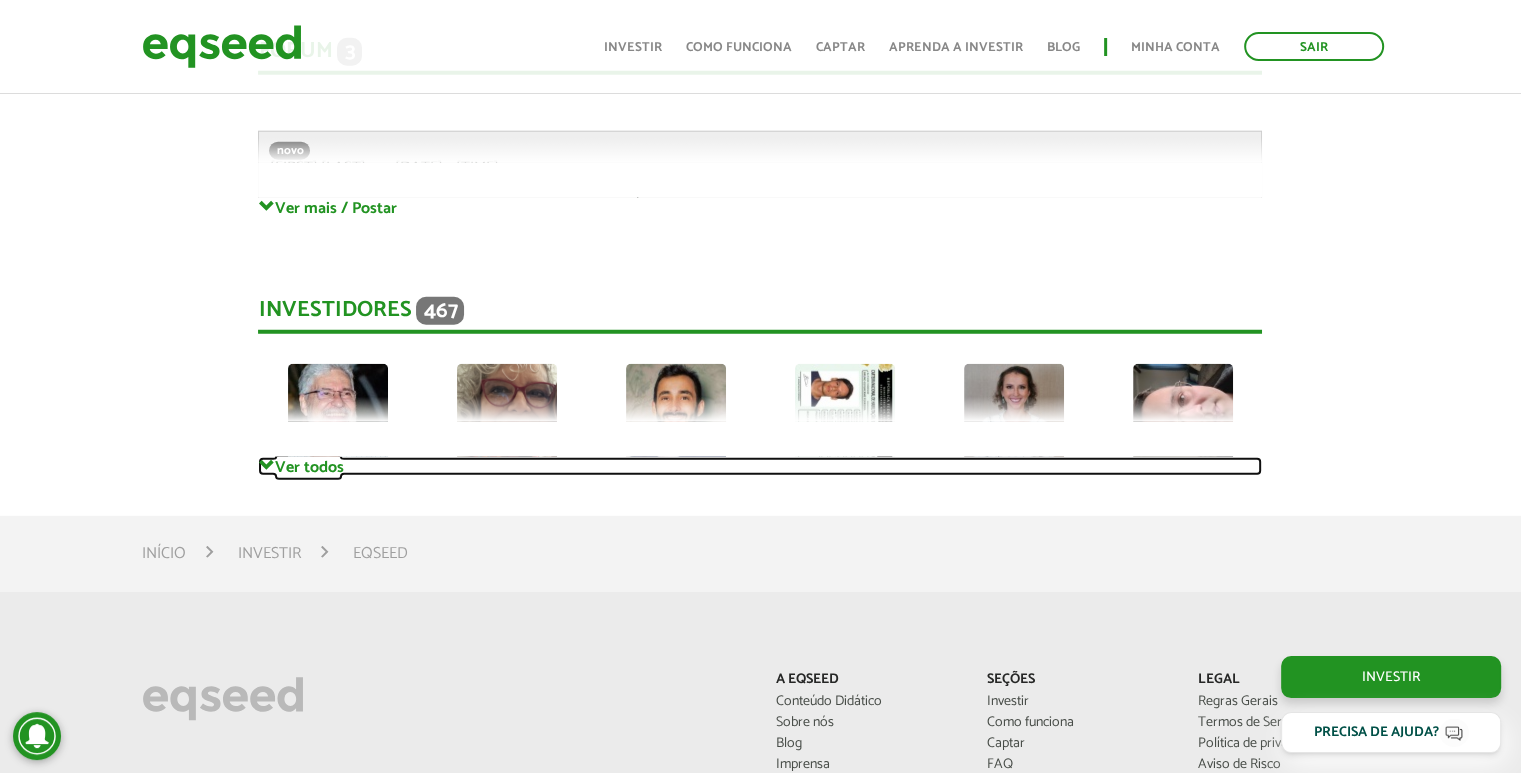 click on "Ver todos" at bounding box center (760, 466) 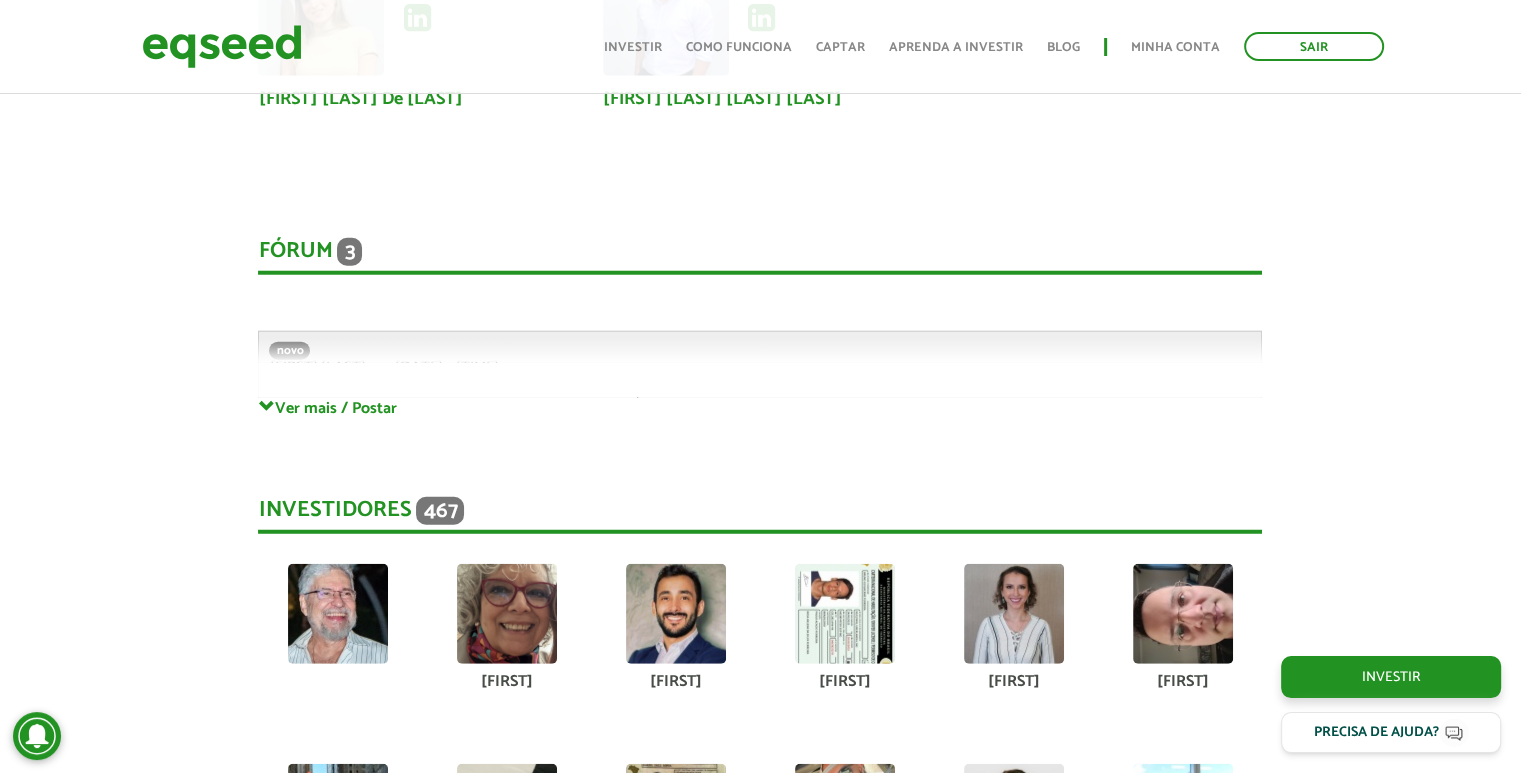 scroll, scrollTop: 4900, scrollLeft: 0, axis: vertical 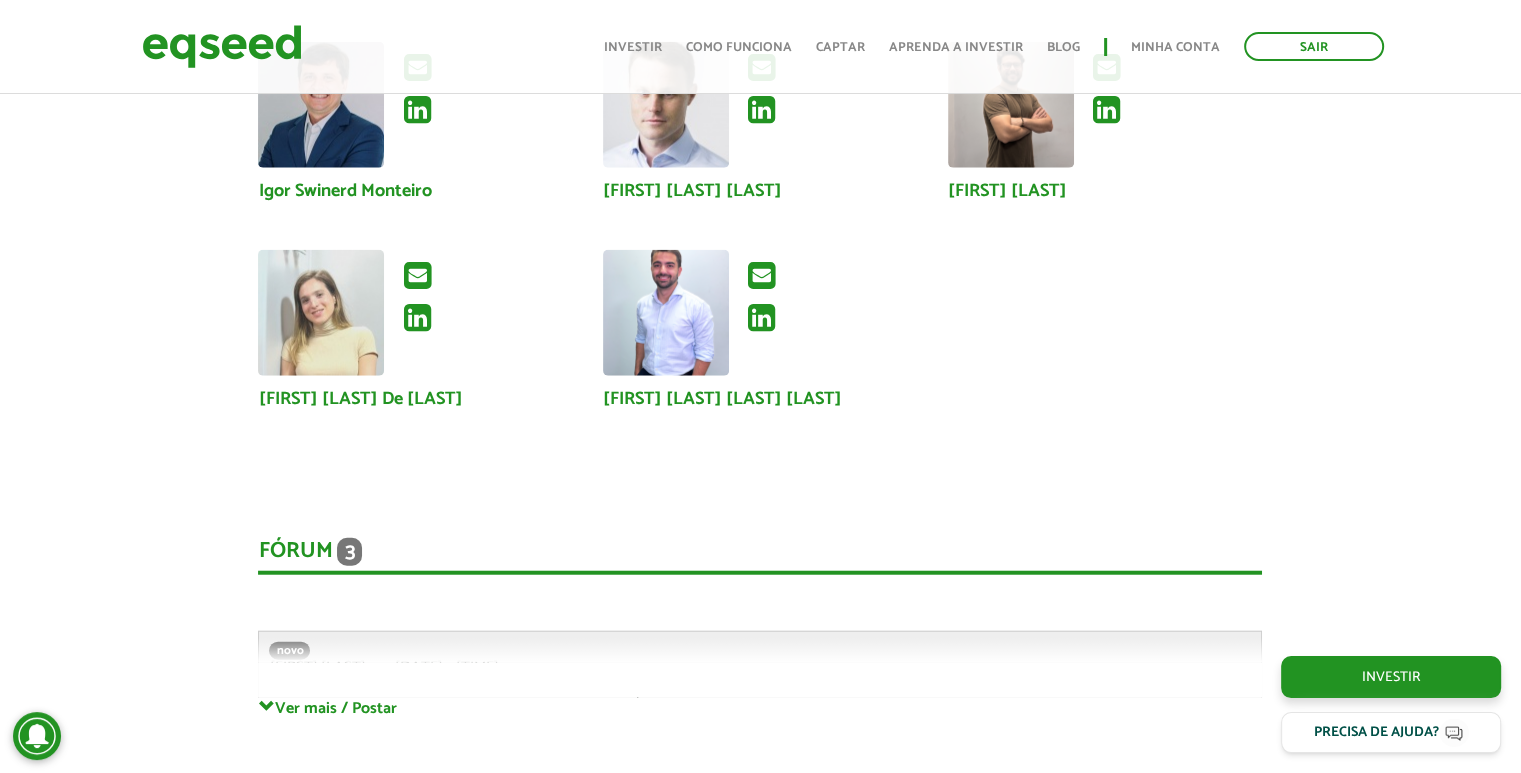 click on "Fórum 3
Comentários
novo
[FIRST].[LAST] em [DATE] - [TIME]
Bem-vindo(a) ao fórum da rodada de investimento da Eqseed.
Esse fórum é um dos canais disponíveis para tirar suas dúvidas sobre a oportunidade de investimento na Eqseed e encorajamos todo investidor(a) a utilizá-lo.
Aproveitamos para lembrar das Regras Gerais dos fóruns na plataforma EqSeed, conforme escrito abaixo.
Qualquer dúvida, por favor, não hesite em entrar em contato através do e-mail  [EMAIL] .
Abraços,
[FIRST] [LAST]
Relações com Investidores – EqSeed.
responder
novo
[FIRST][NUMBER] em [DATE] - [TIME]
Como vocês avaliam o impacto disso no modelo Eqseed?
Existem planos que, também, ingressar nesse campo de tokenização?
responder
novo" at bounding box center [760, 598] 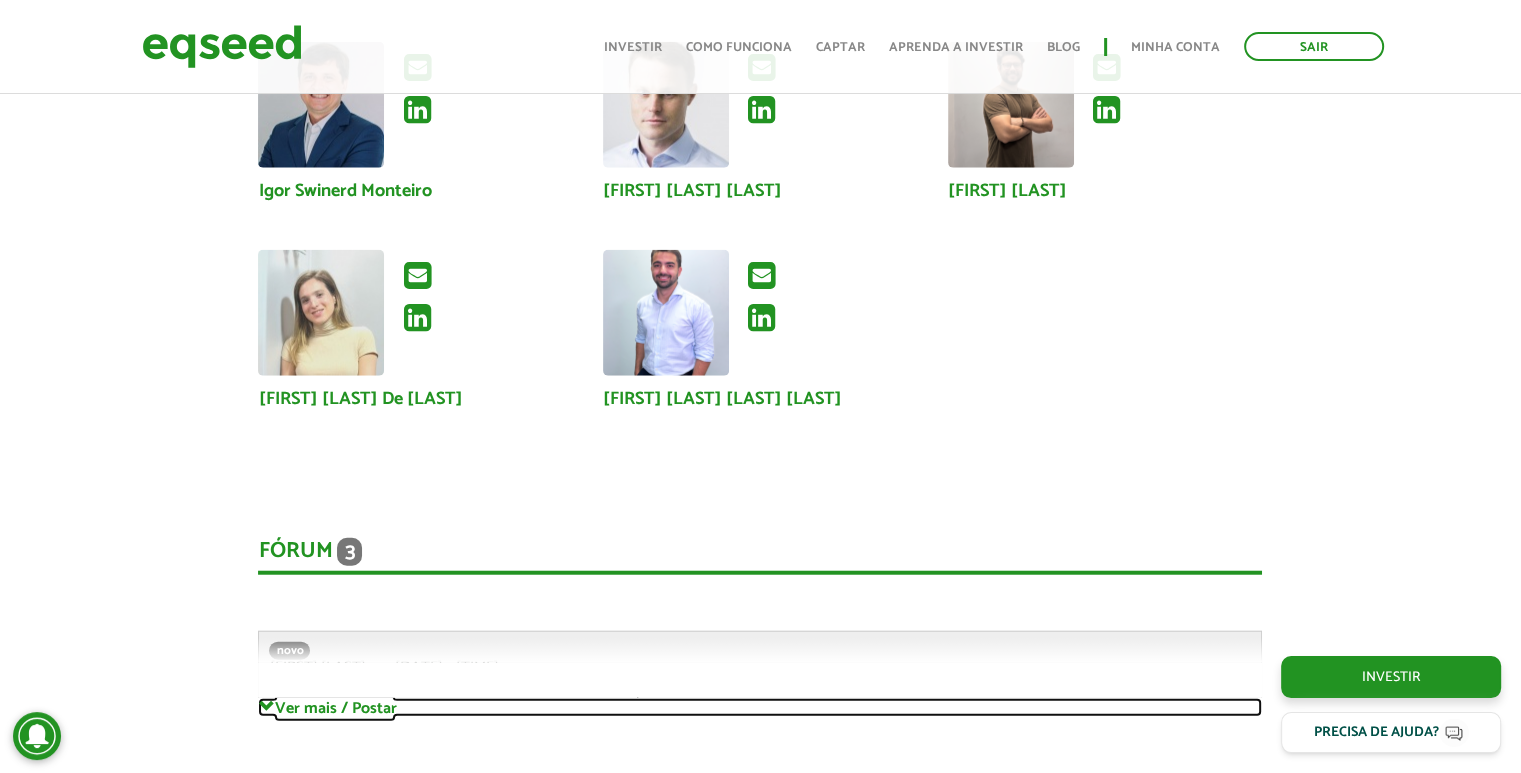 click on "Ver mais / Postar" at bounding box center (760, 707) 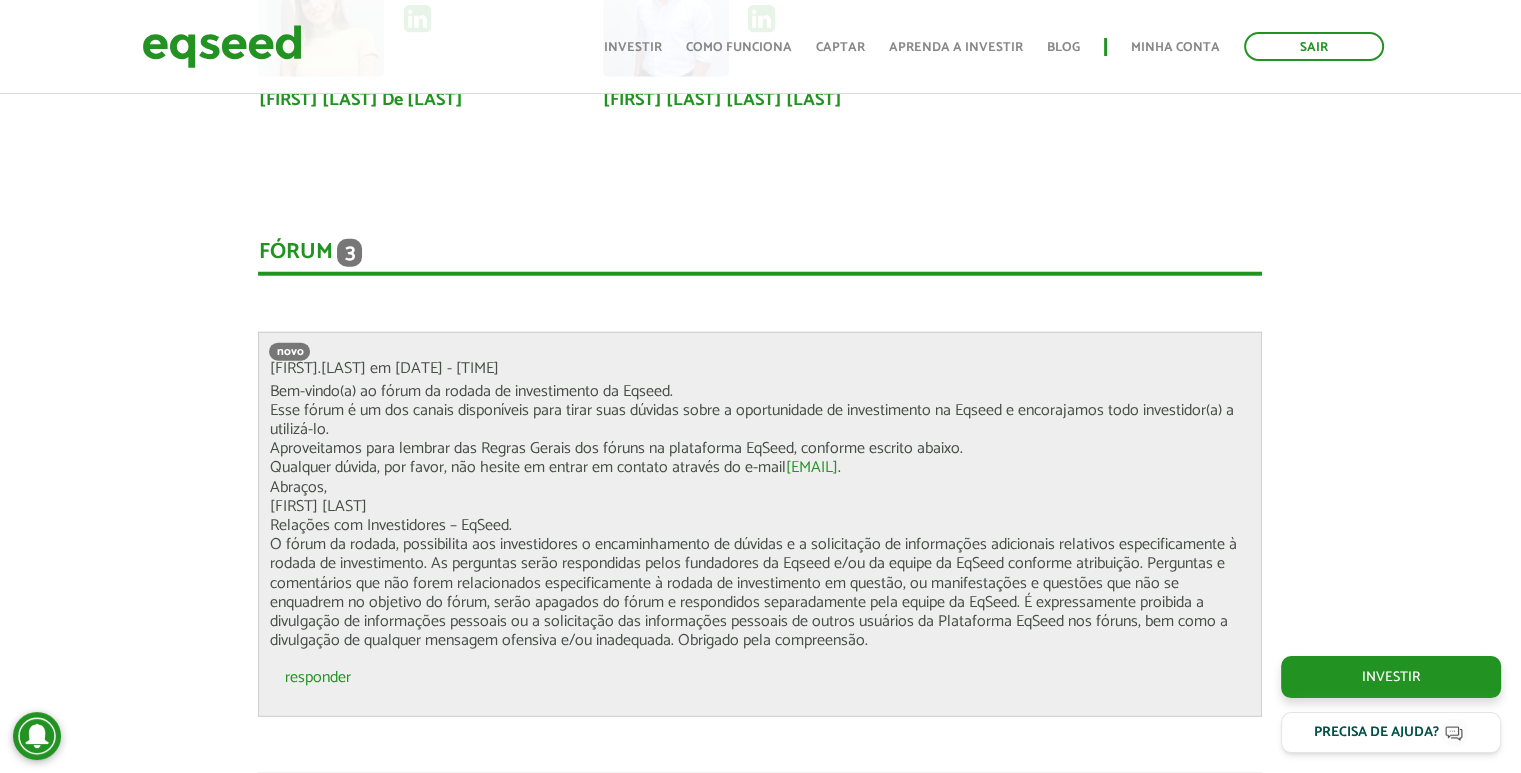 scroll, scrollTop: 5200, scrollLeft: 0, axis: vertical 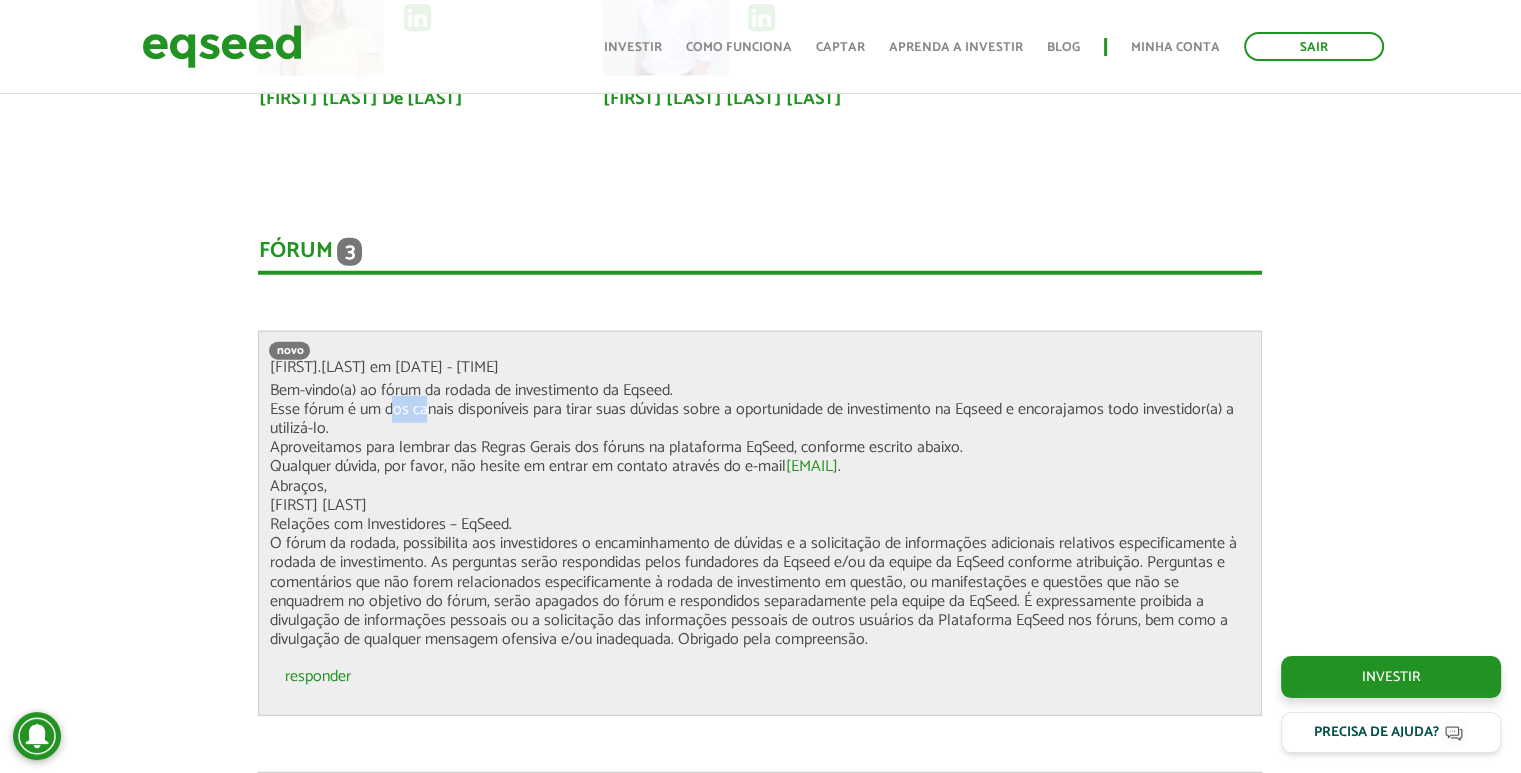 drag, startPoint x: 406, startPoint y: 395, endPoint x: 426, endPoint y: 401, distance: 20.880613 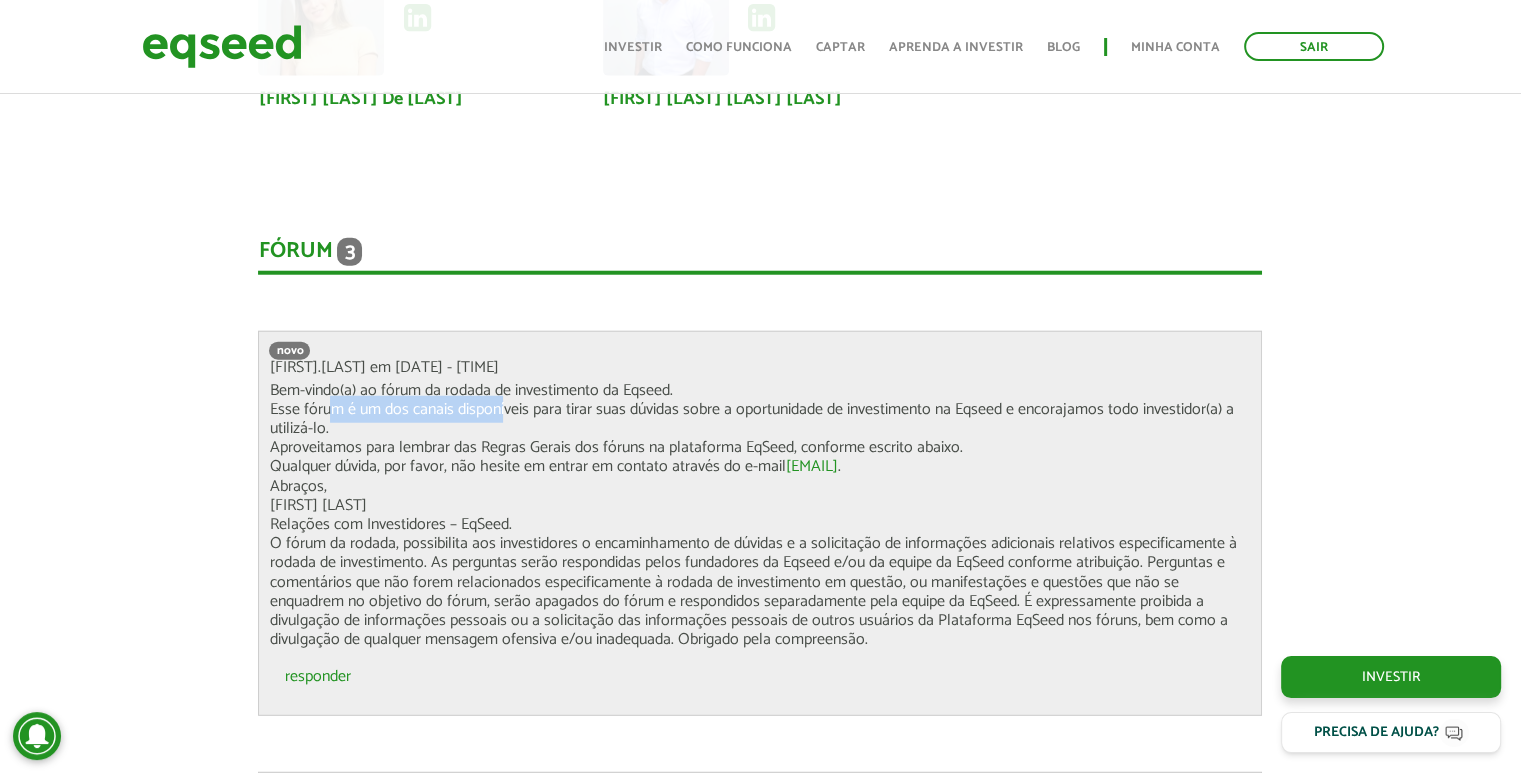 drag, startPoint x: 426, startPoint y: 401, endPoint x: 500, endPoint y: 413, distance: 74.96666 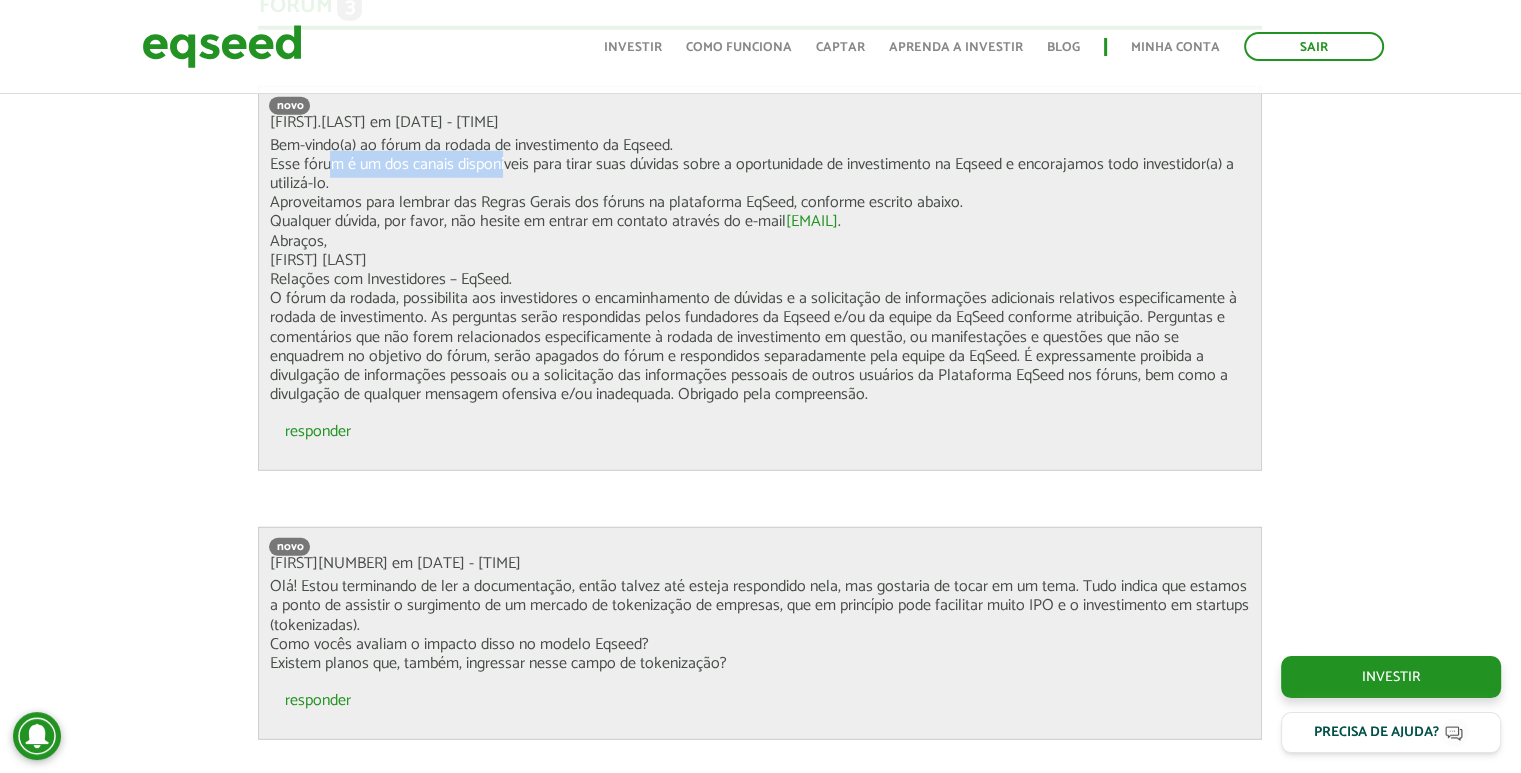 scroll, scrollTop: 5500, scrollLeft: 0, axis: vertical 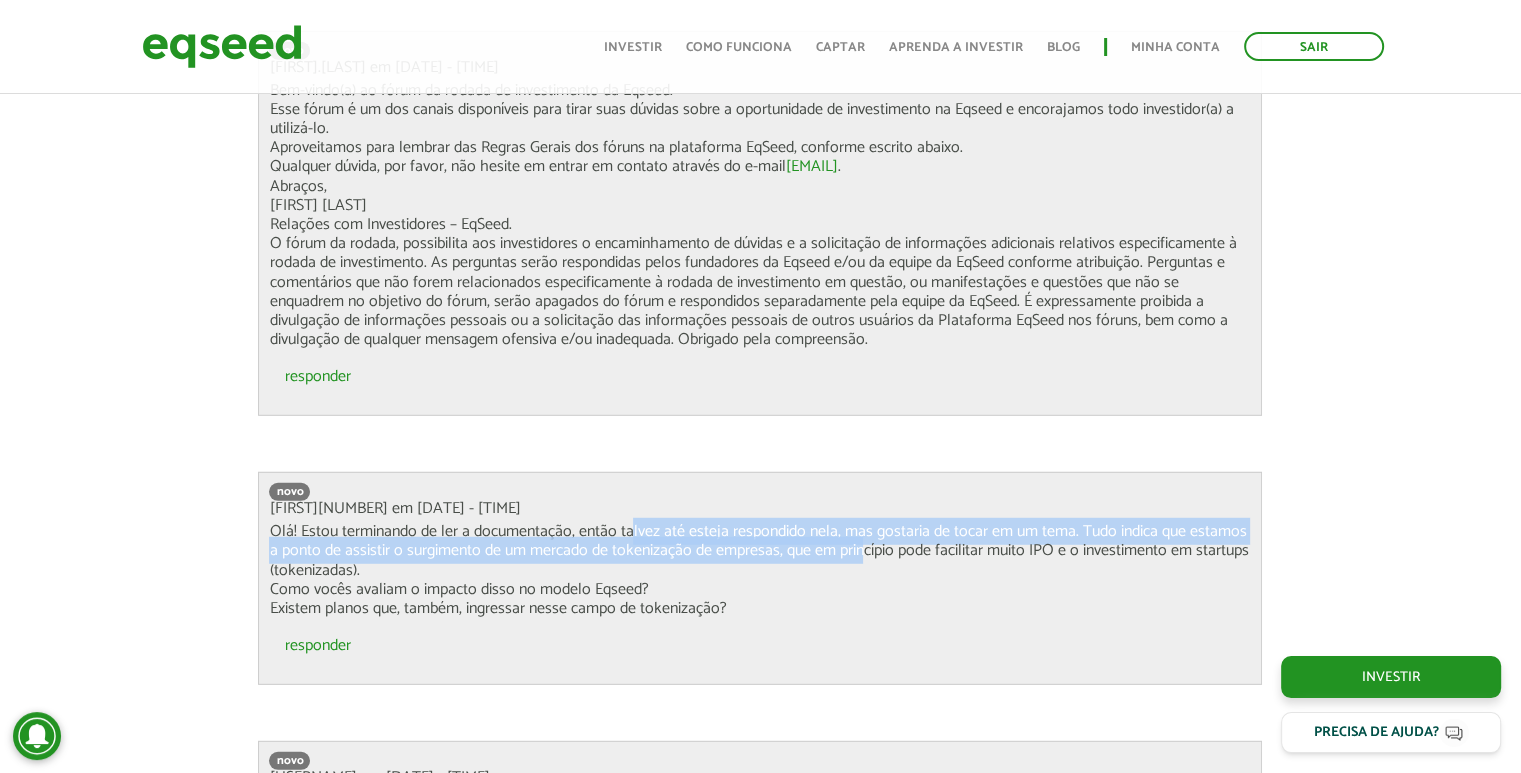drag, startPoint x: 733, startPoint y: 525, endPoint x: 876, endPoint y: 546, distance: 144.53374 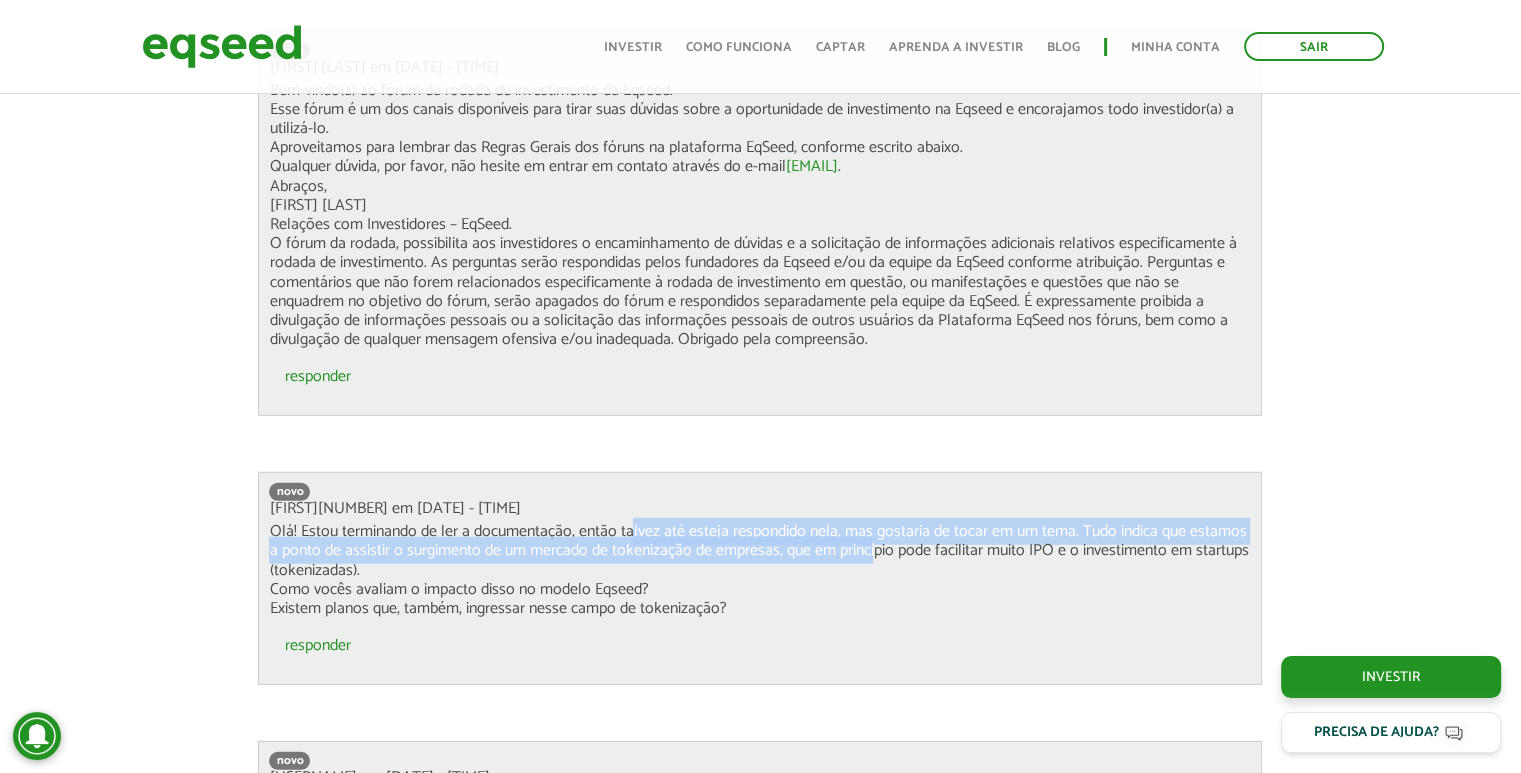 click on "Olá! Estou terminando de ler a documentação, então talvez até esteja respondido nela, mas gostaria de tocar em um tema. Tudo indica que estamos a ponto de assistir o surgimento de um mercado de tokenização de empresas, que em princípio pode facilitar muito IPO e o investimento em startups (tokenizadas).
Como vocês avaliam o impacto disso no modelo Eqseed?
Existem planos que, também, ingressar nesse campo de tokenização?" at bounding box center (760, 570) 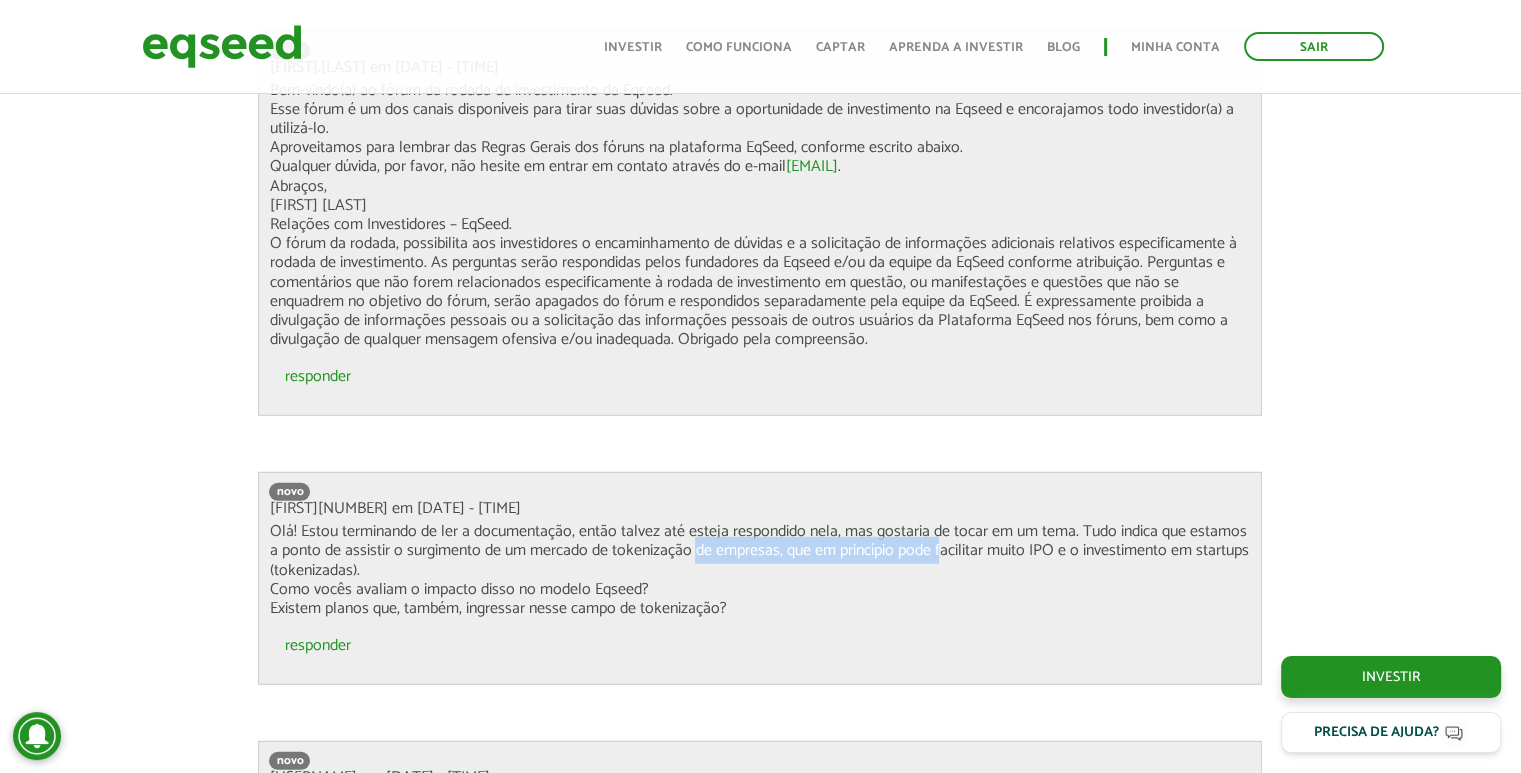 drag, startPoint x: 698, startPoint y: 551, endPoint x: 940, endPoint y: 550, distance: 242.00206 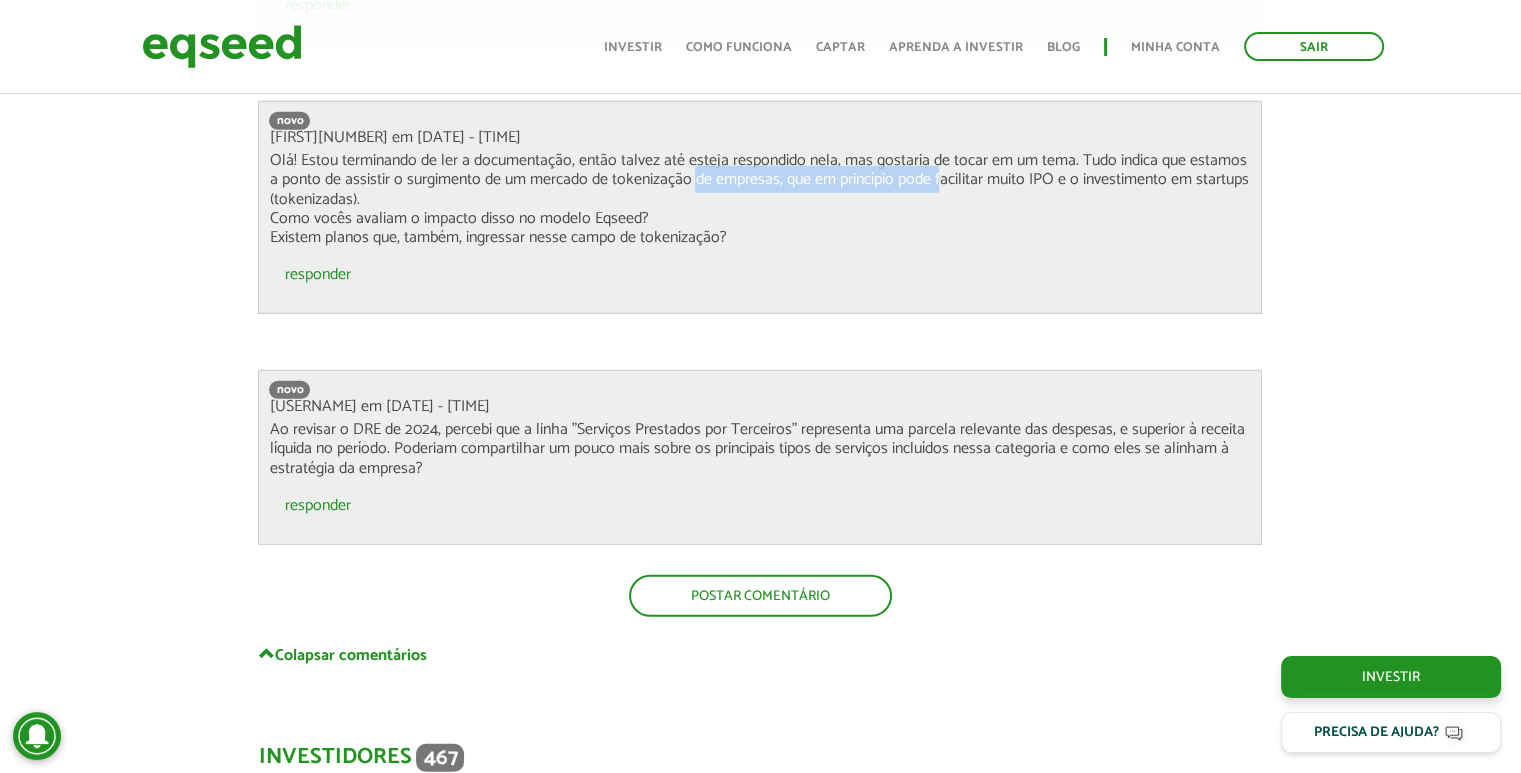 scroll, scrollTop: 5900, scrollLeft: 0, axis: vertical 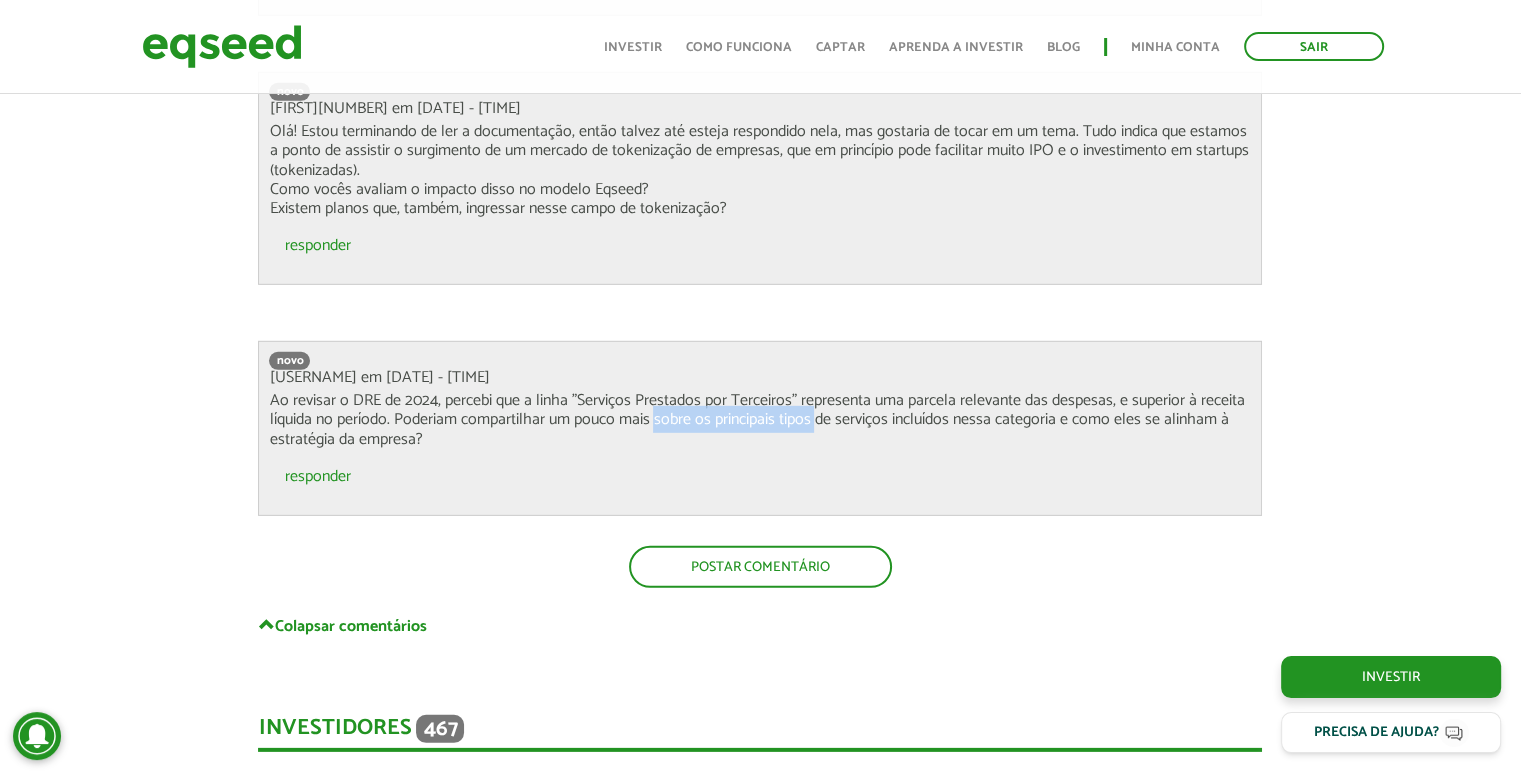 drag, startPoint x: 667, startPoint y: 421, endPoint x: 827, endPoint y: 413, distance: 160.19987 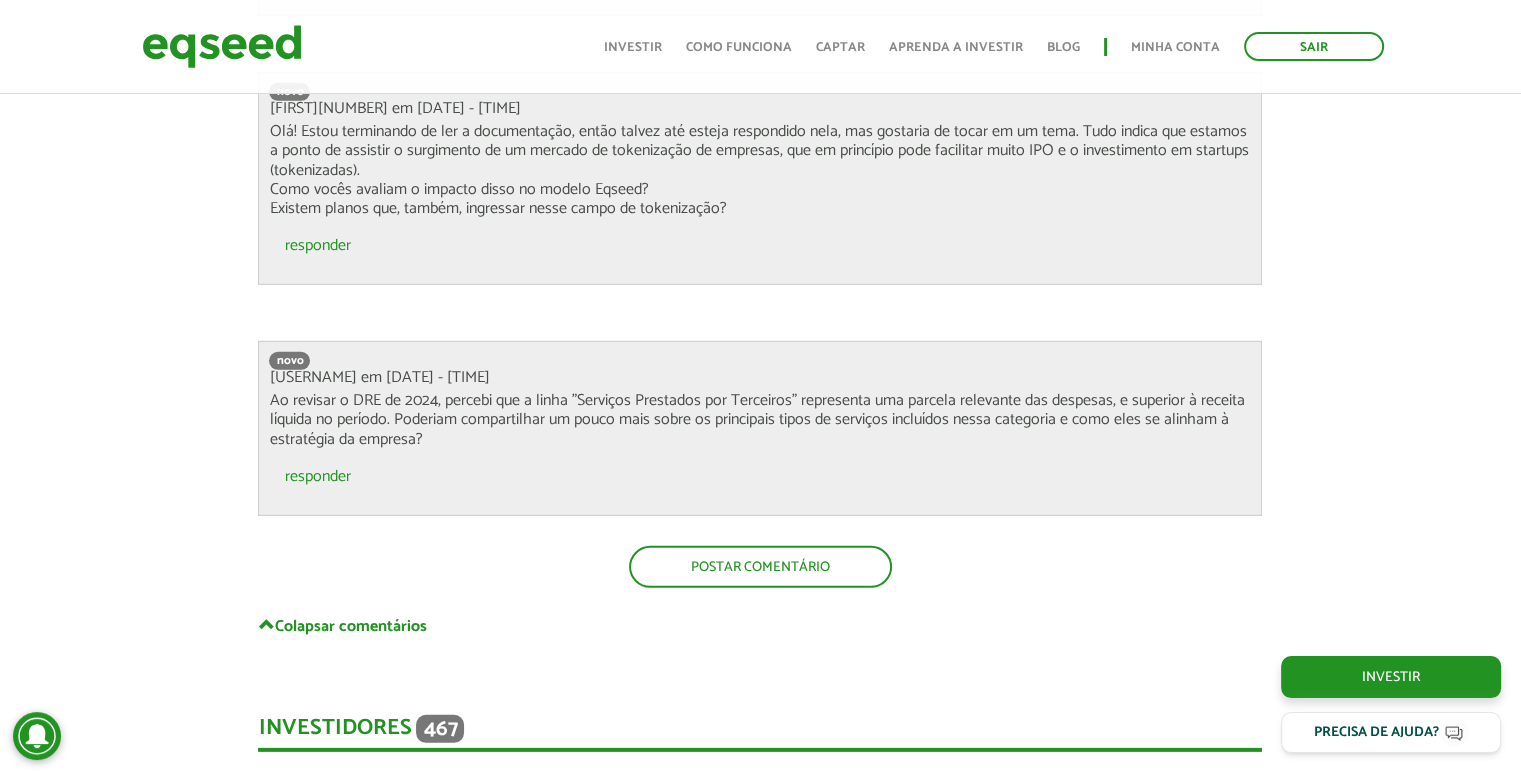 drag, startPoint x: 827, startPoint y: 413, endPoint x: 1021, endPoint y: 423, distance: 194.25757 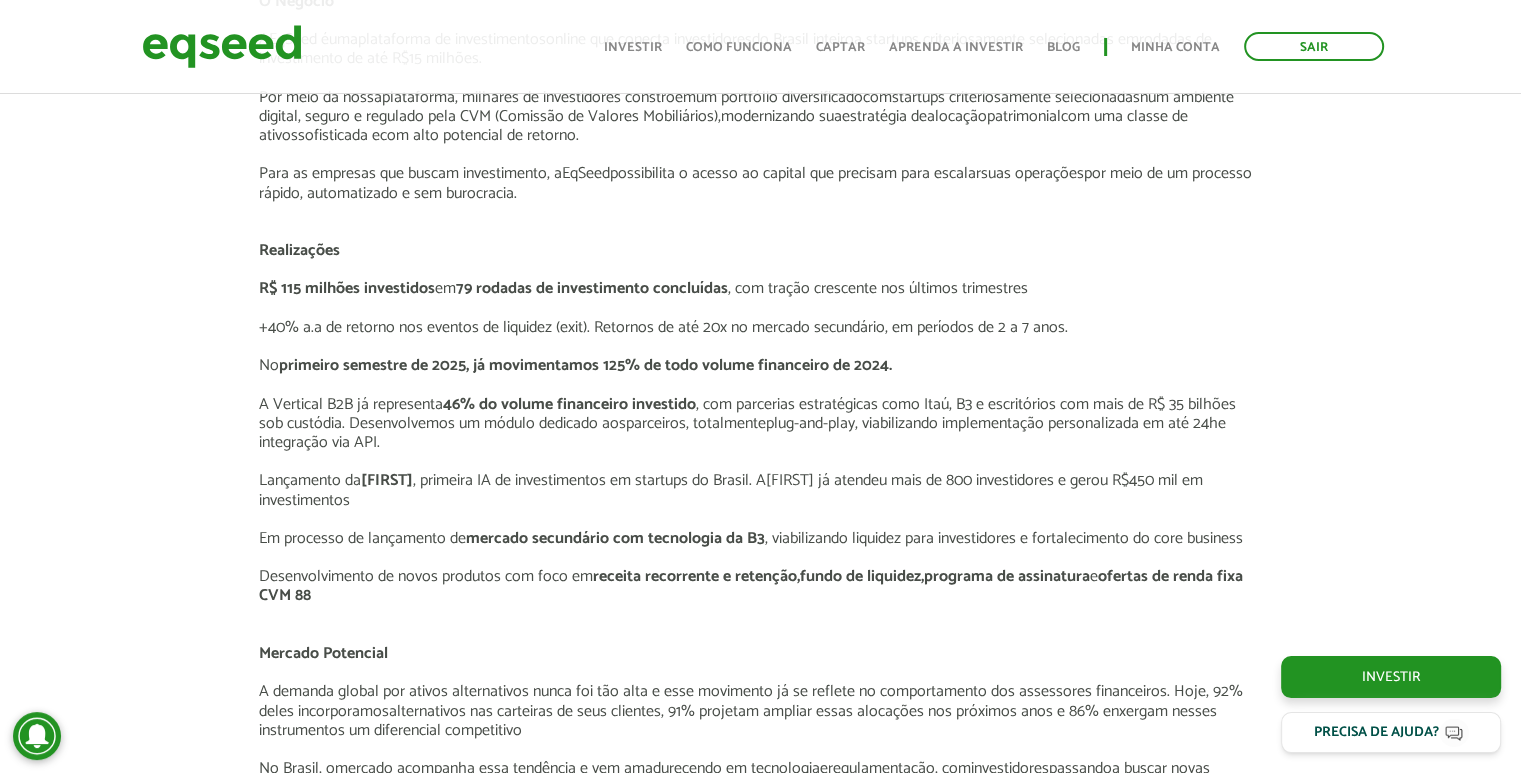 scroll, scrollTop: 2500, scrollLeft: 0, axis: vertical 